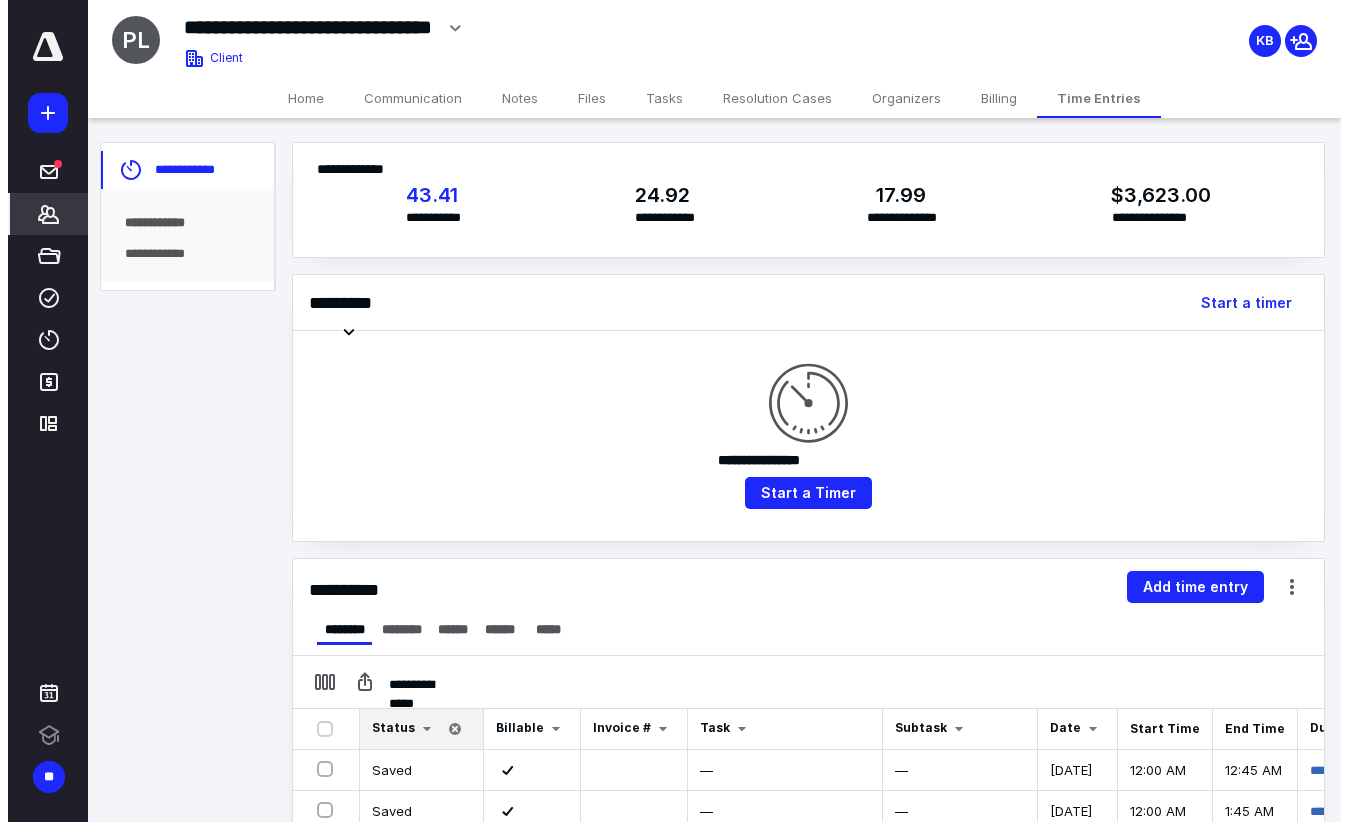 scroll, scrollTop: 0, scrollLeft: 0, axis: both 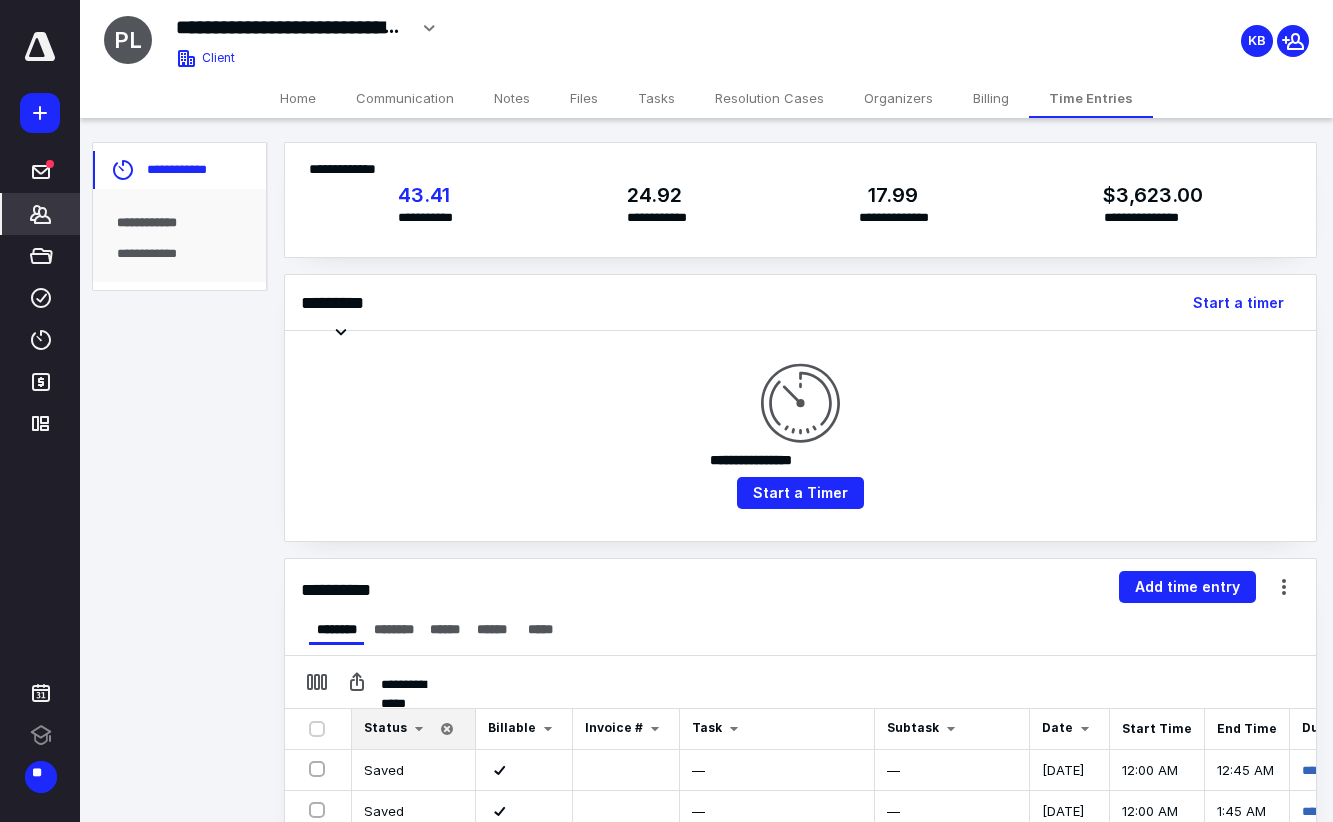 drag, startPoint x: 55, startPoint y: 211, endPoint x: 70, endPoint y: 211, distance: 15 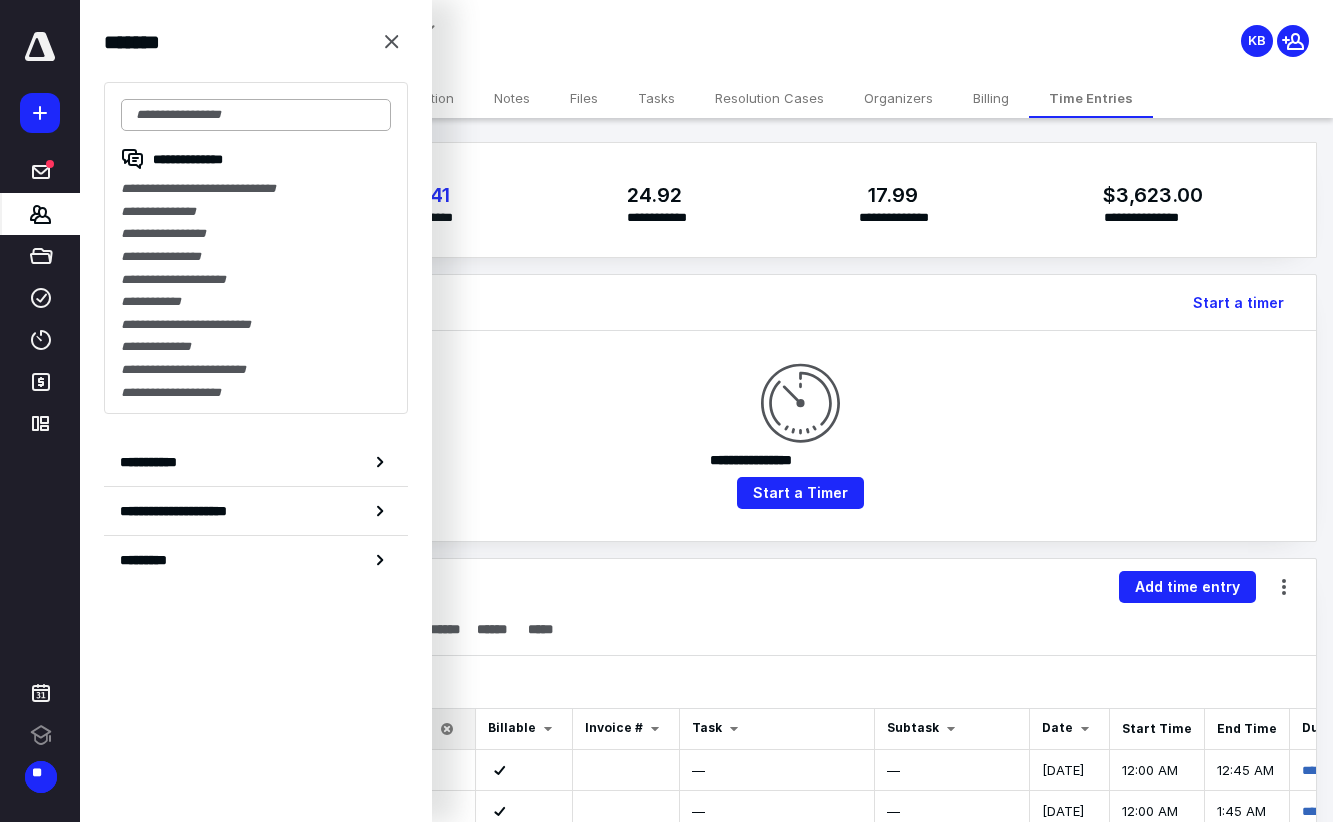 click at bounding box center (256, 115) 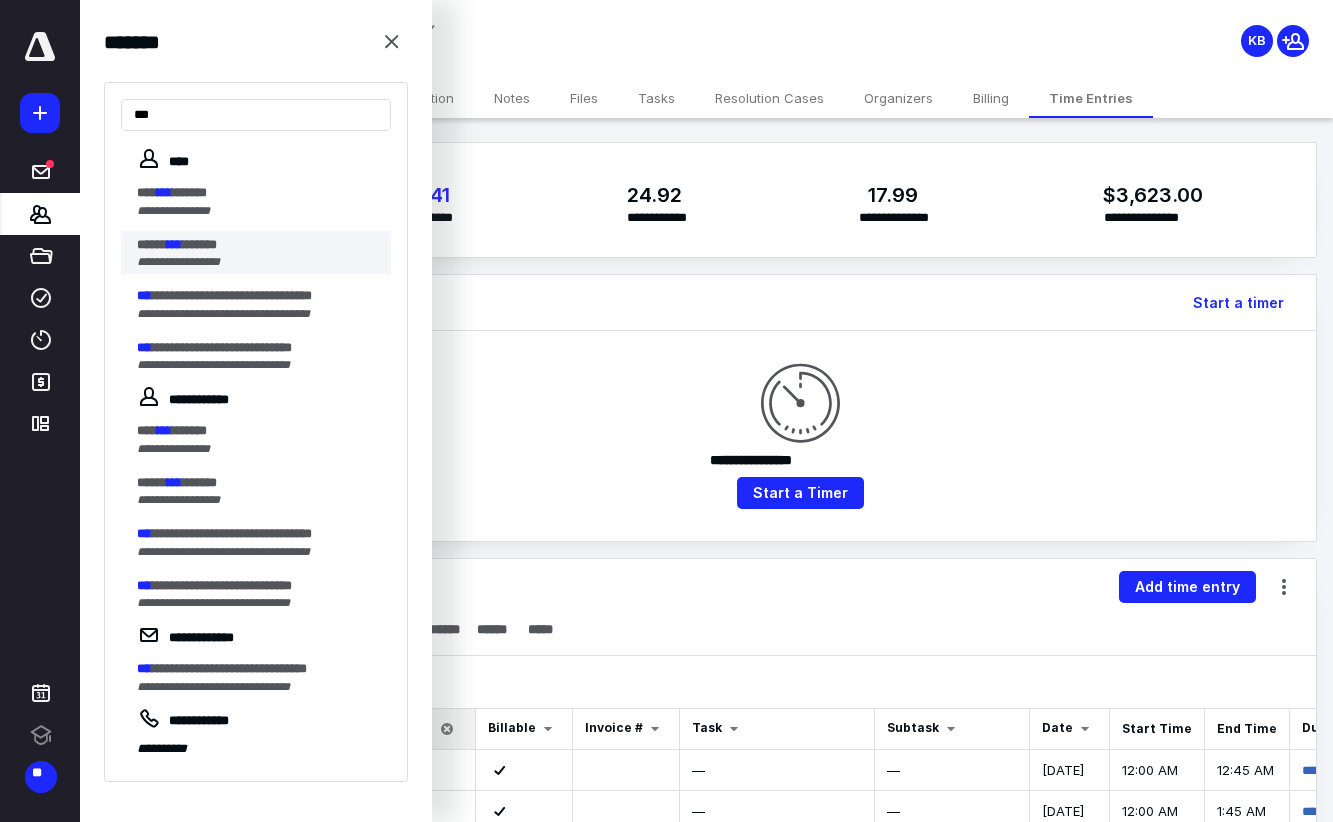 type on "***" 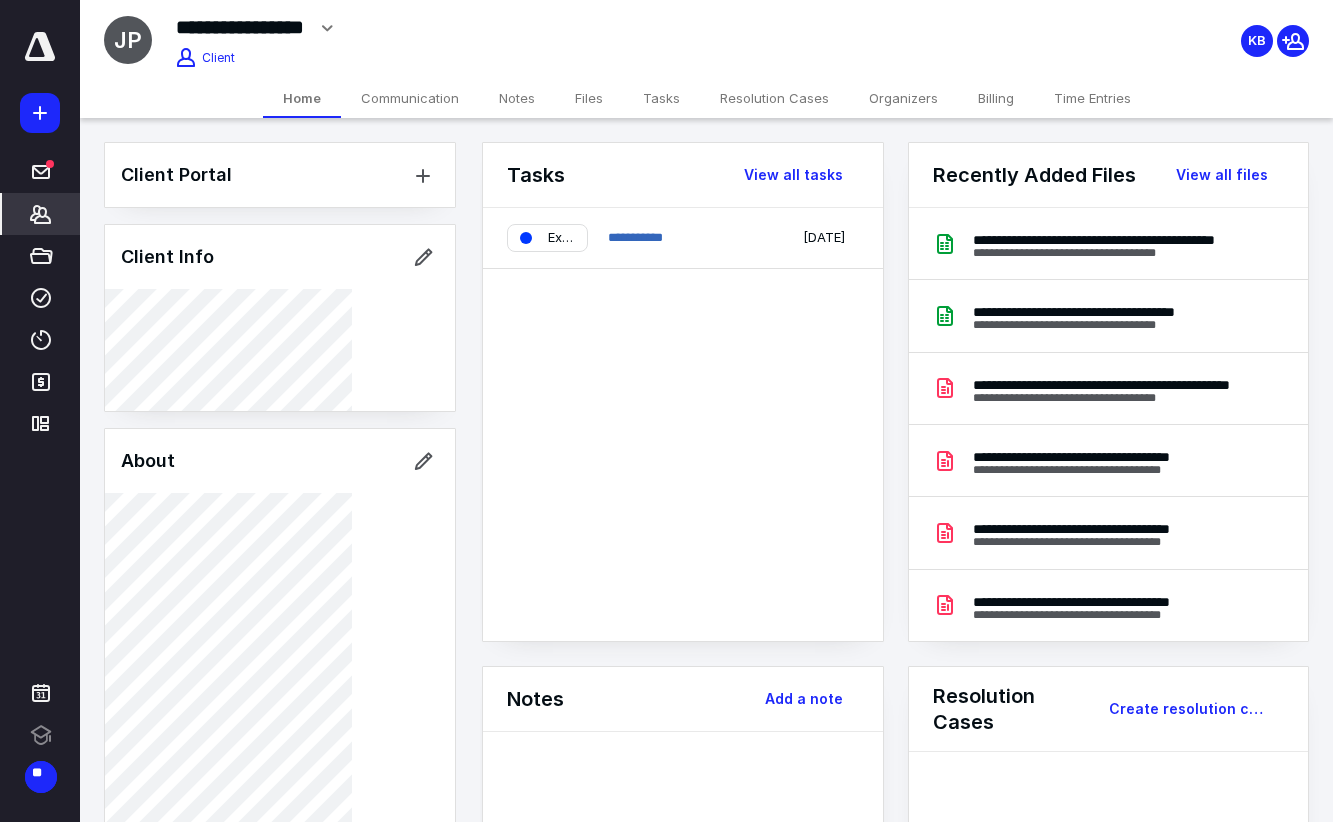 click on "Files" at bounding box center (589, 98) 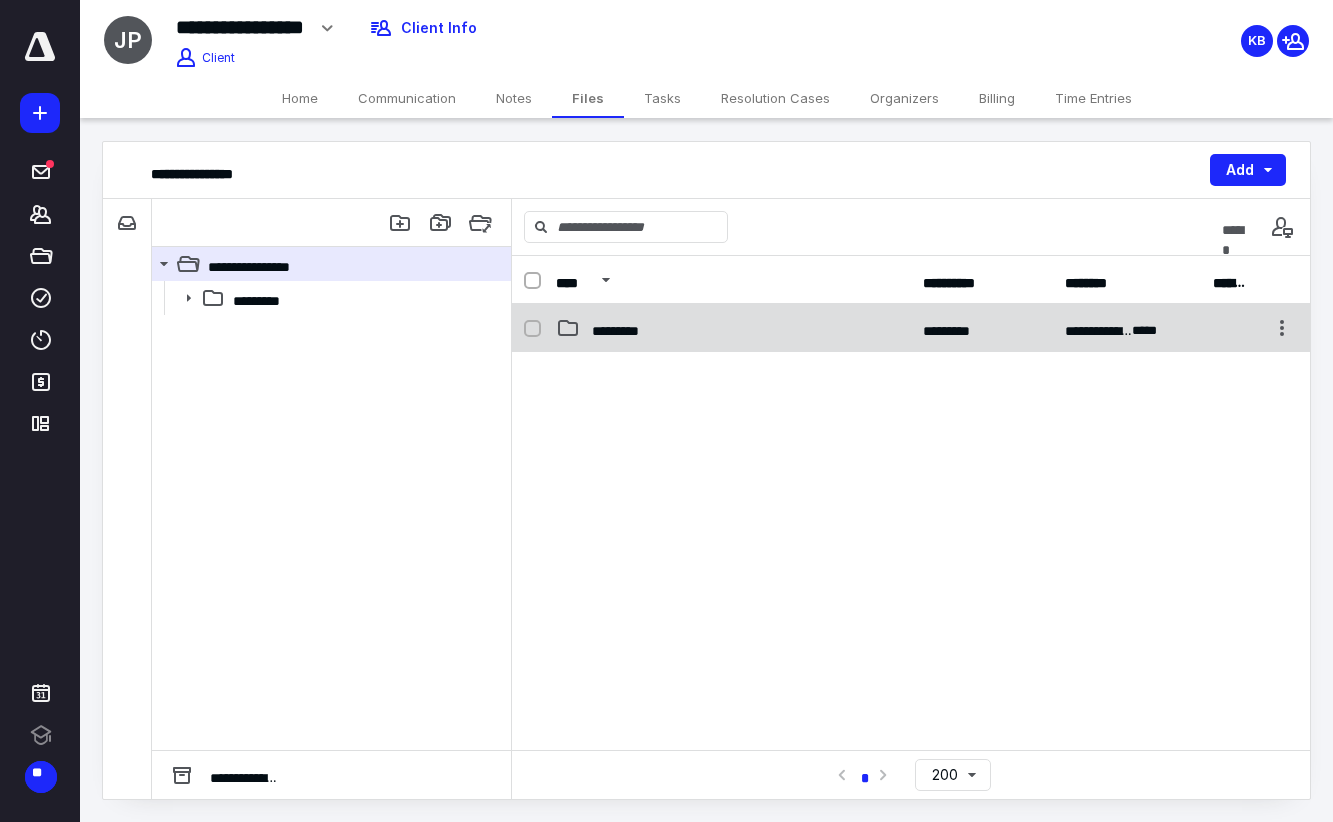 click on "**********" at bounding box center (911, 328) 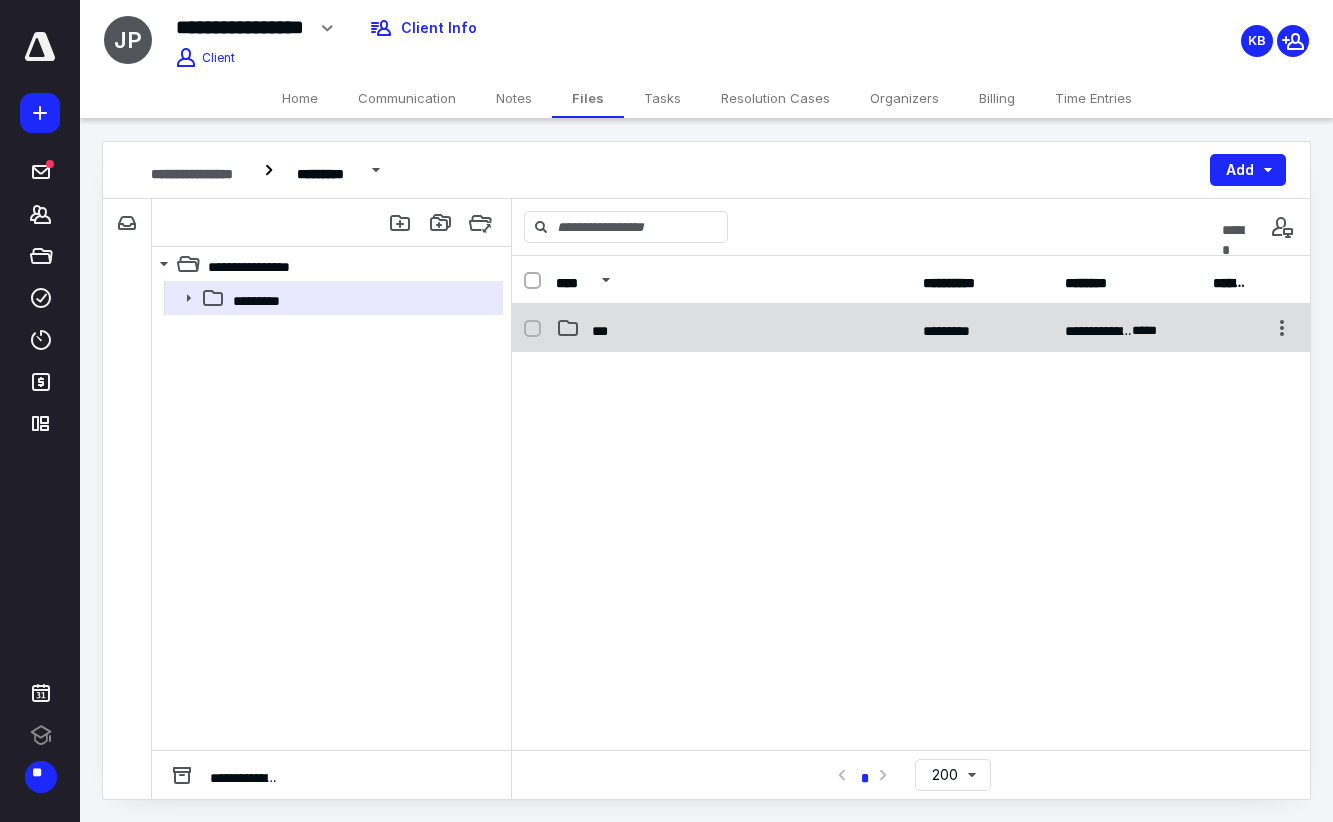 click on "**********" at bounding box center [911, 328] 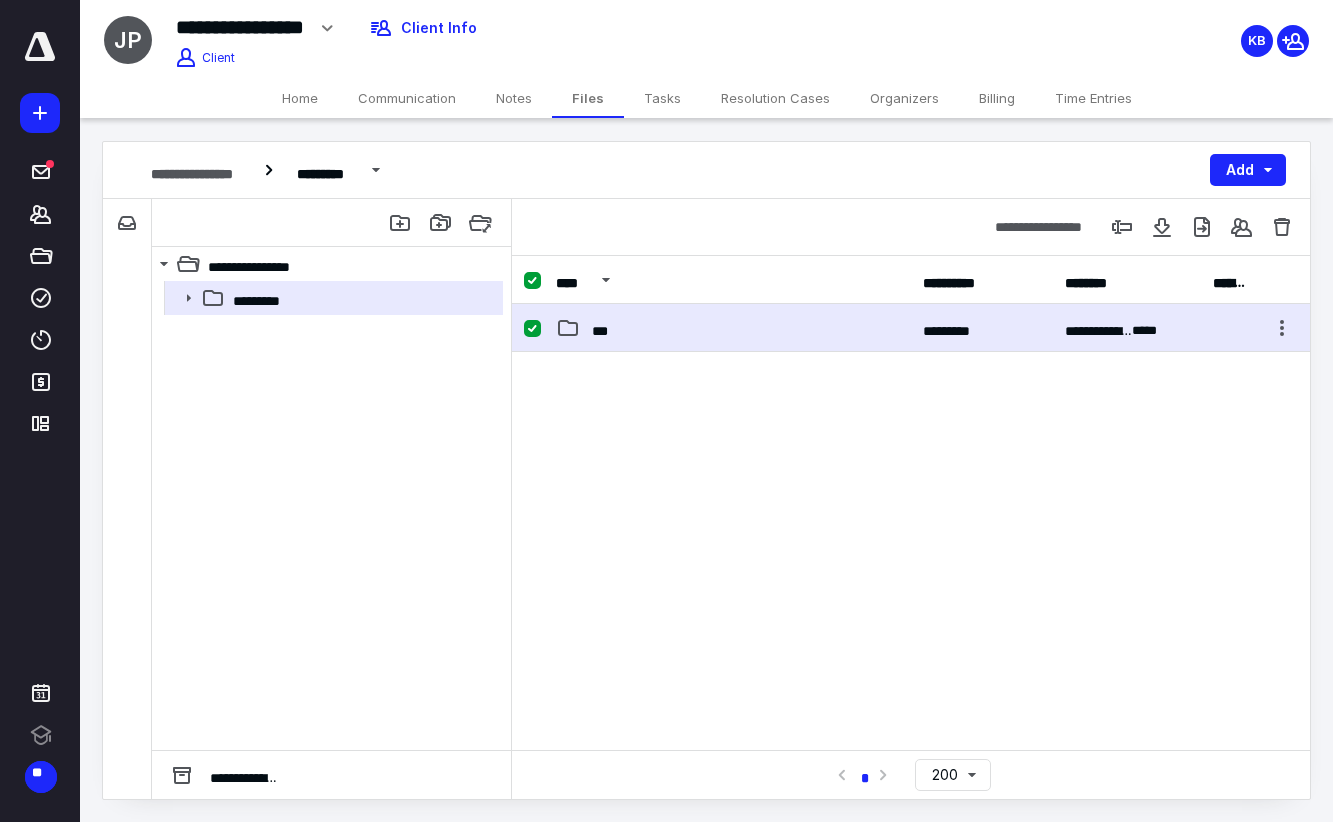 click on "***" at bounding box center (733, 328) 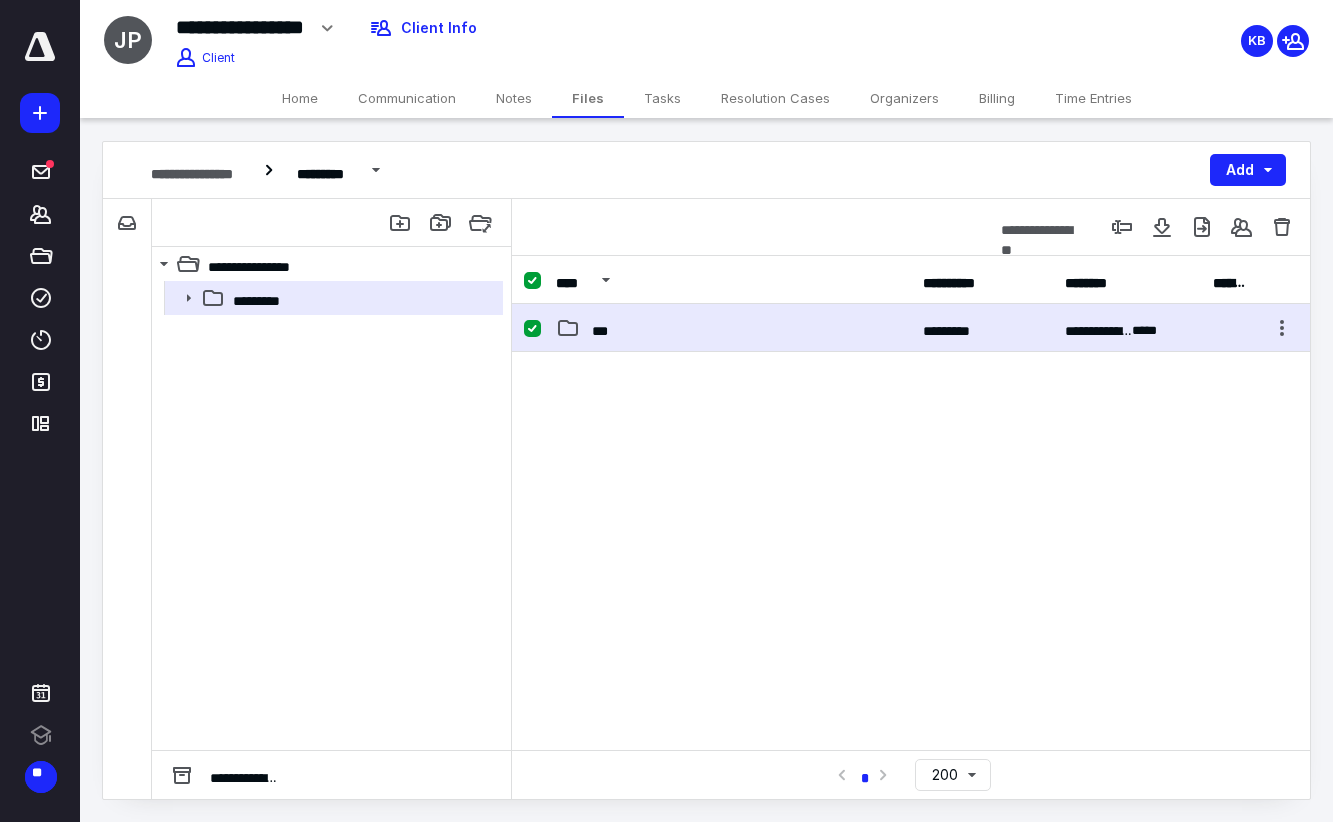 click on "***" at bounding box center (733, 328) 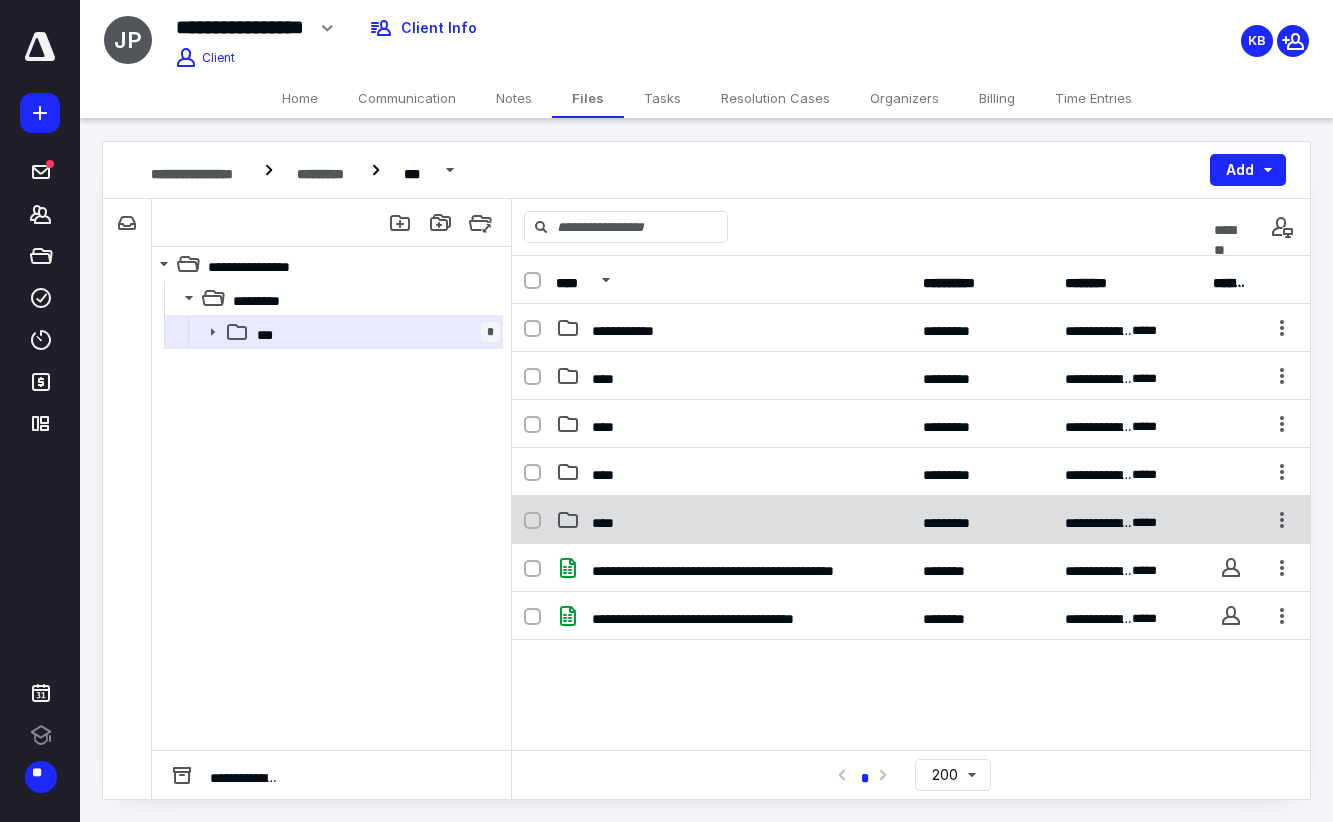 click on "****" at bounding box center (605, 520) 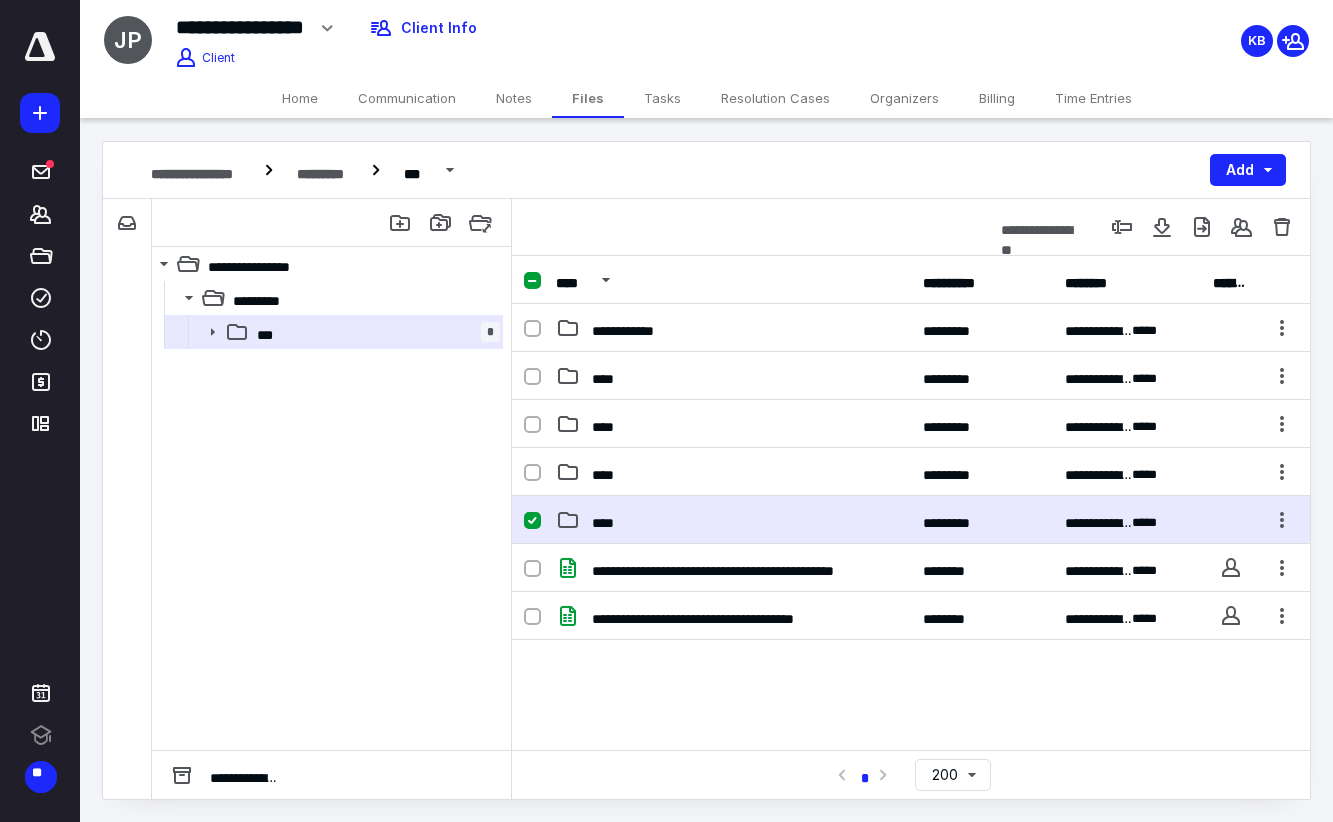 click on "****" at bounding box center (605, 520) 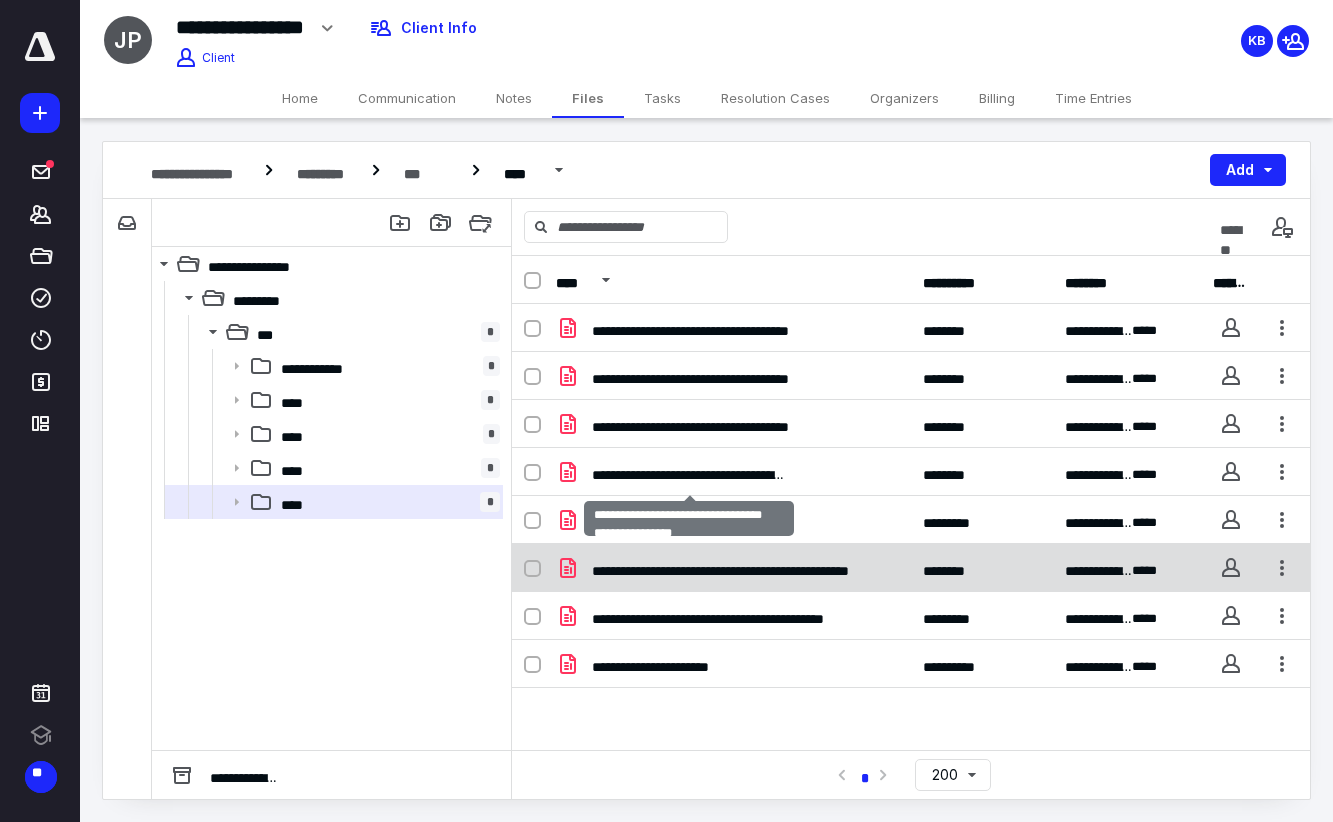 click on "**********" at bounding box center [724, 568] 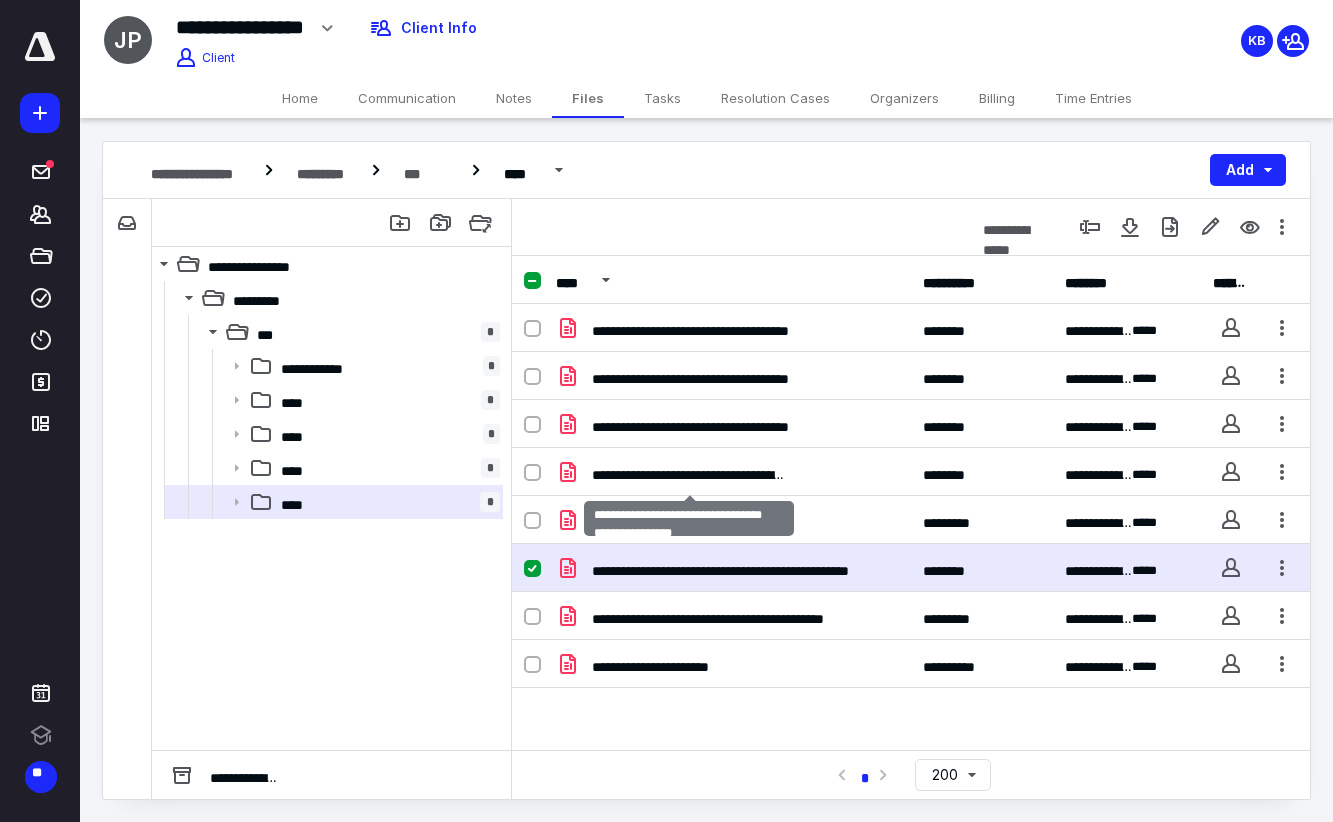 click on "**********" at bounding box center [724, 568] 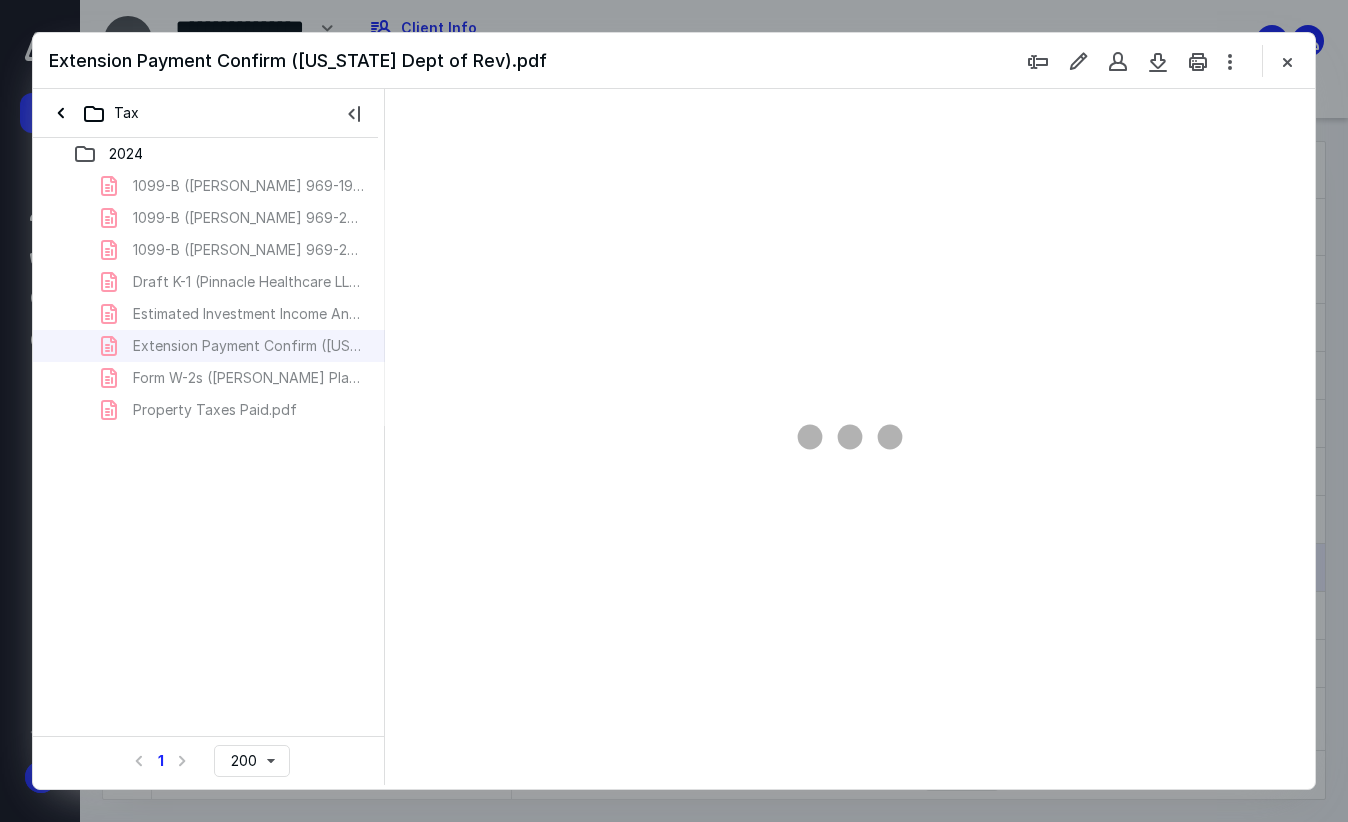 scroll, scrollTop: 0, scrollLeft: 0, axis: both 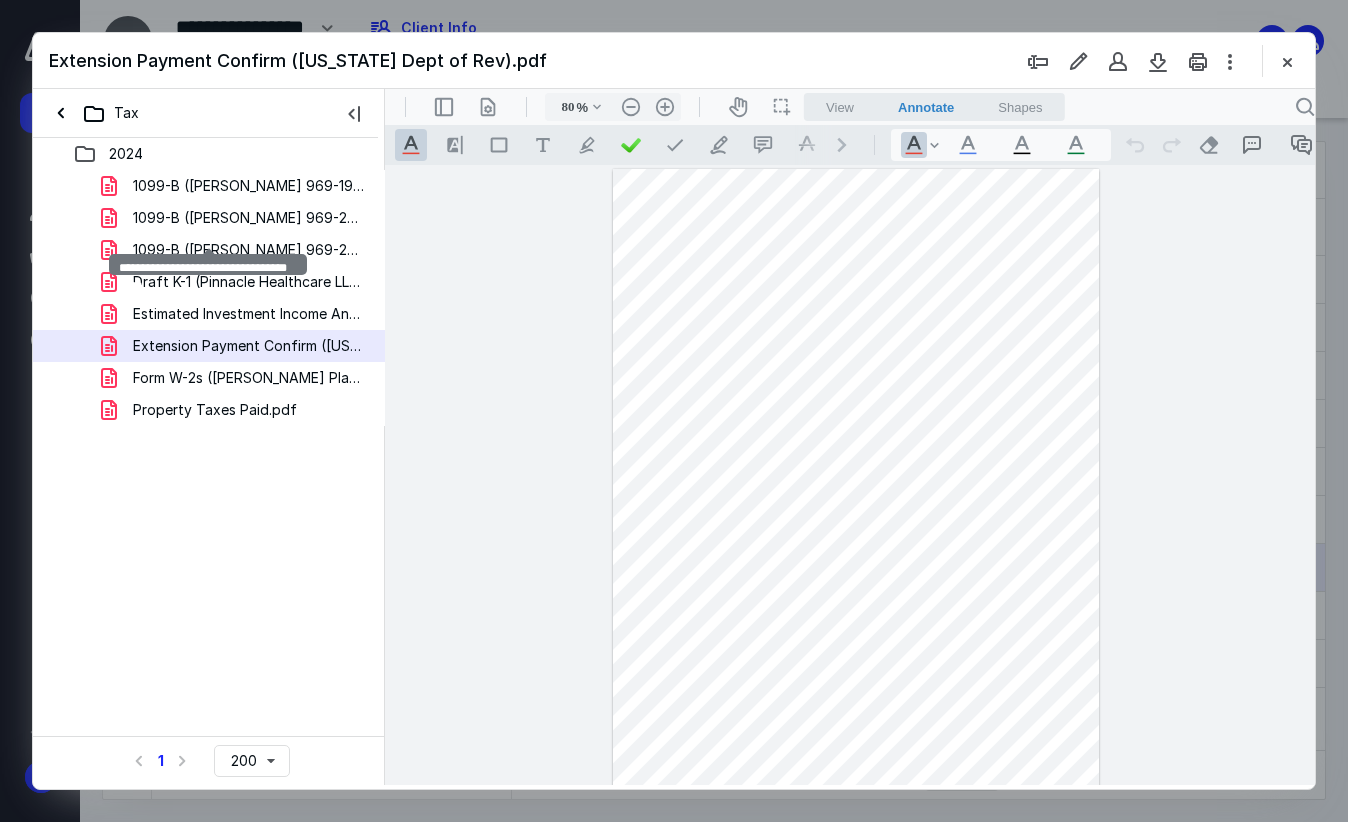 click on "Estimated Investment Income Analysis.pdf" at bounding box center (249, 314) 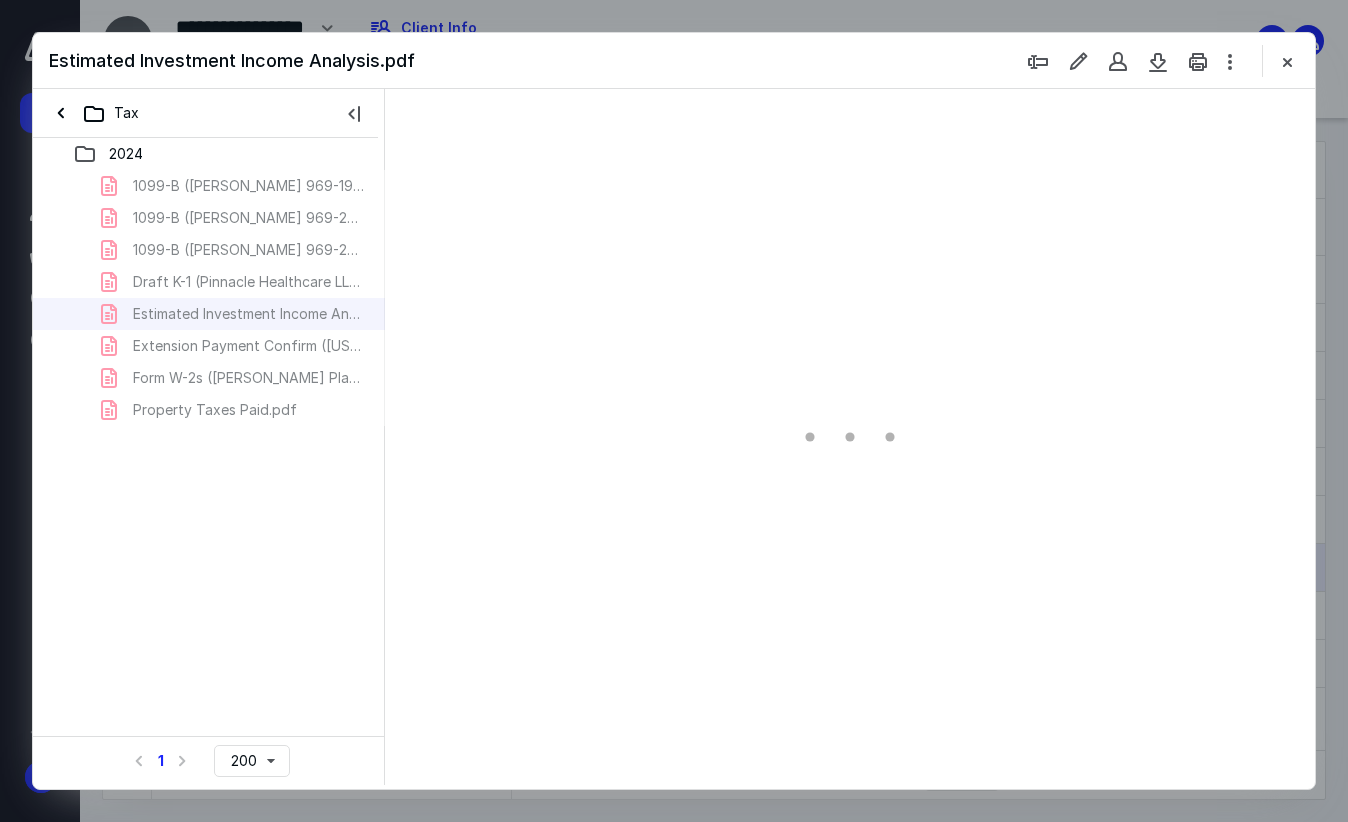 scroll, scrollTop: 80, scrollLeft: 0, axis: vertical 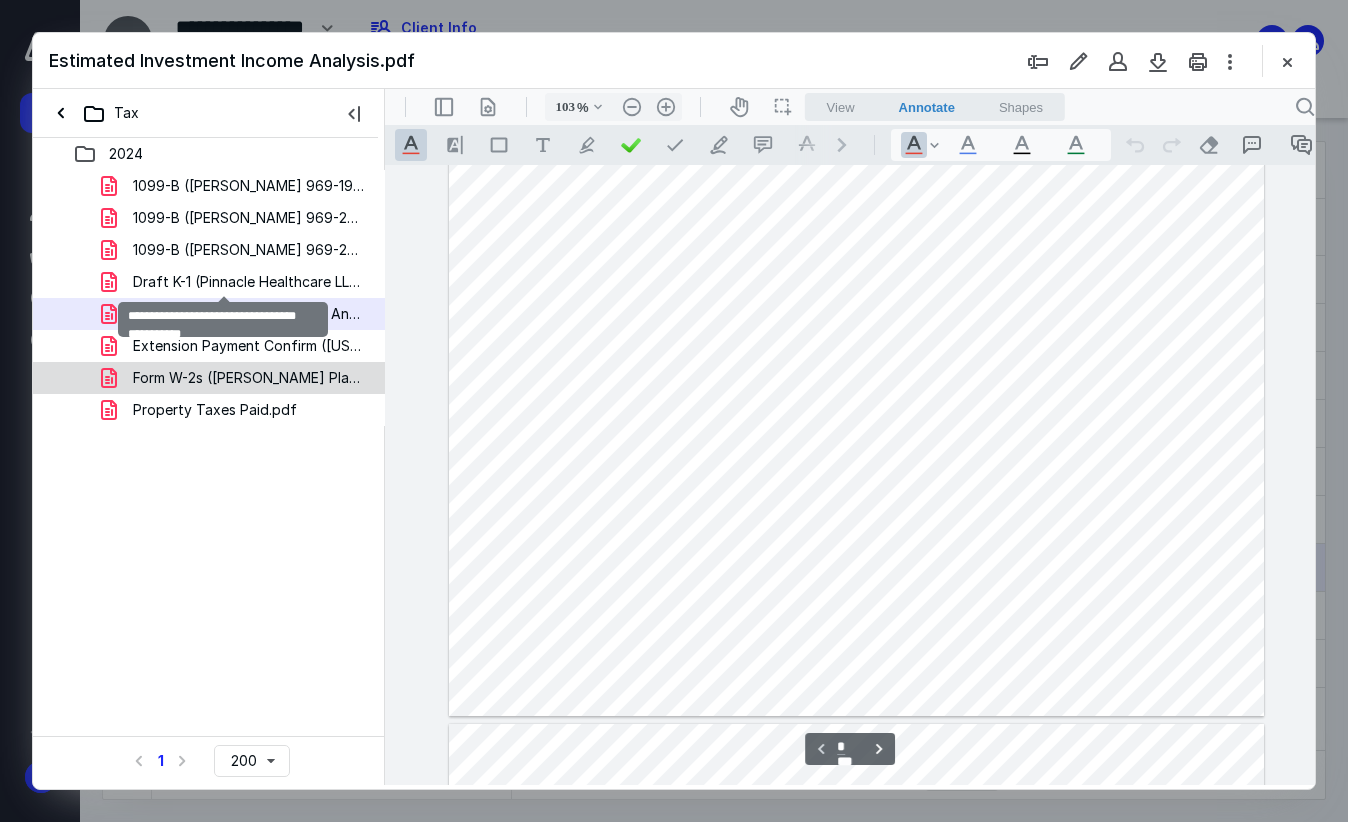 click on "Form W-2s ([PERSON_NAME] Plastic Surgery LLC).pdf" at bounding box center [249, 378] 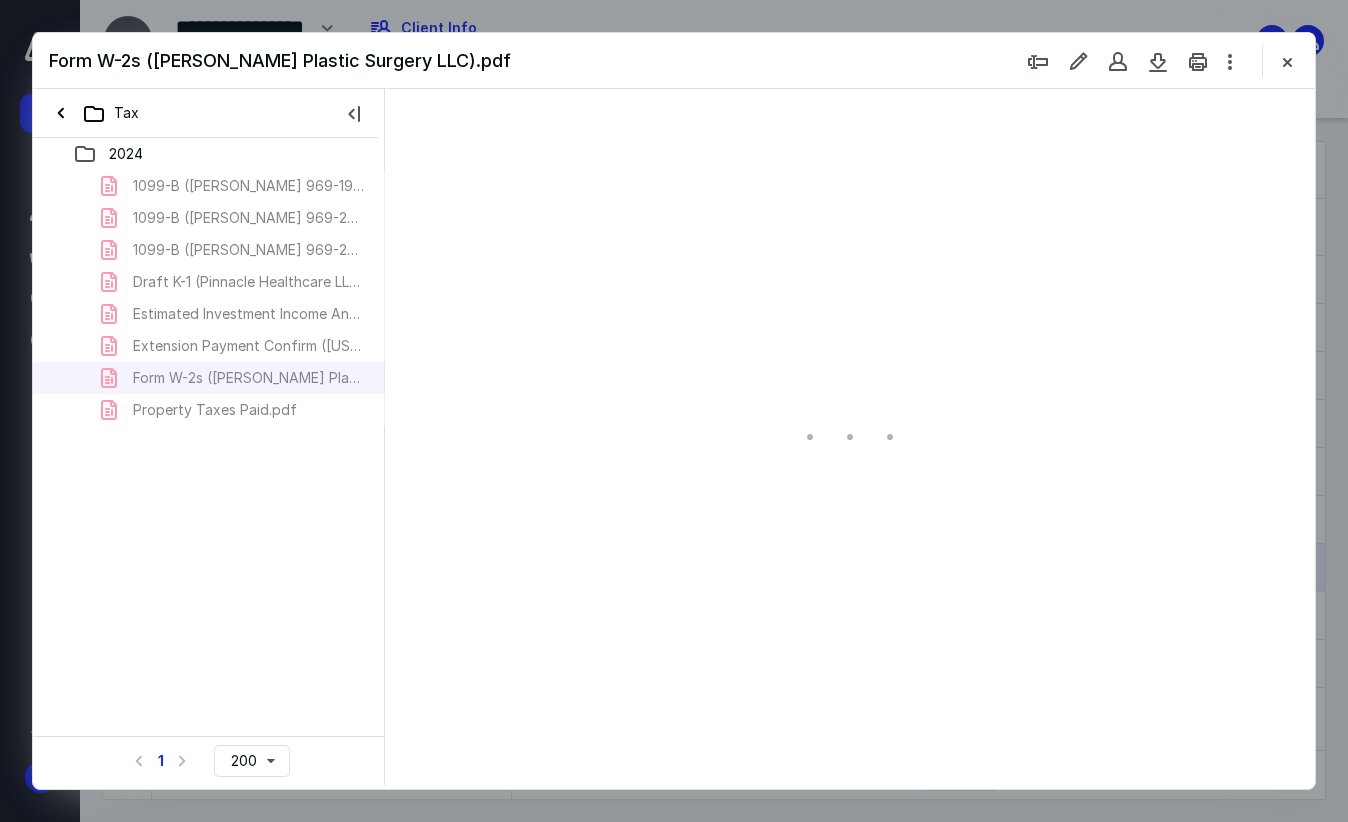 scroll, scrollTop: 0, scrollLeft: 0, axis: both 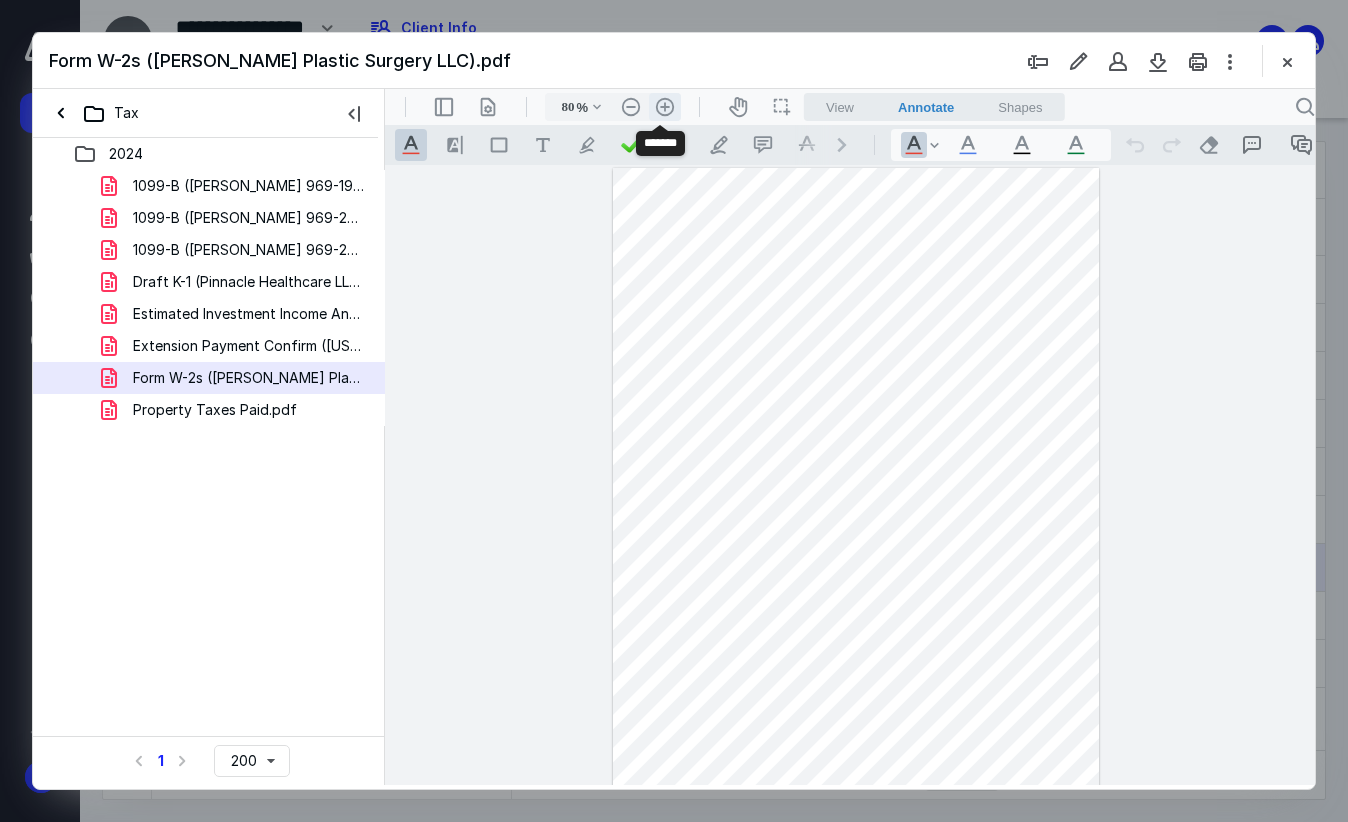 click on ".cls-1{fill:#abb0c4;} icon - header - zoom - in - line" at bounding box center [665, 107] 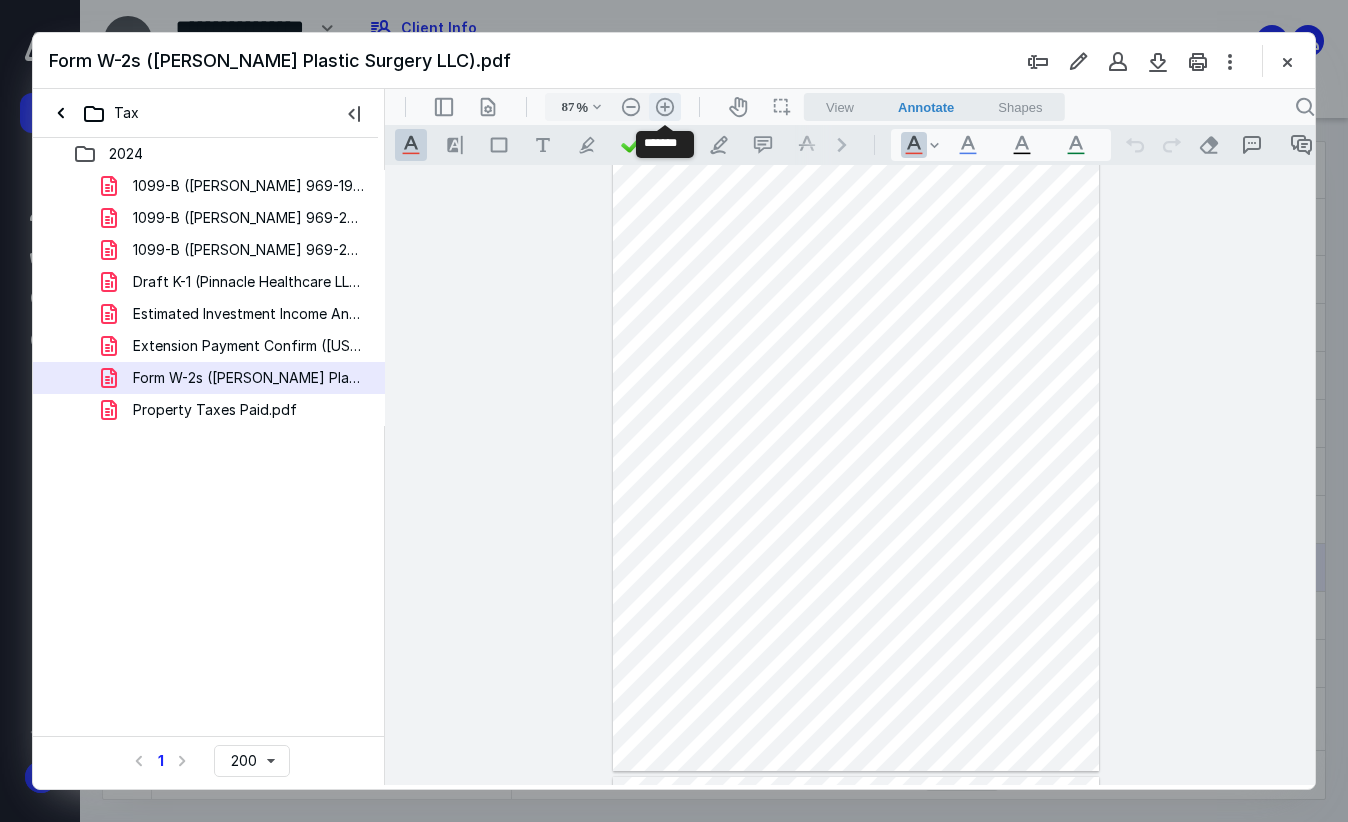 click on ".cls-1{fill:#abb0c4;} icon - header - zoom - in - line" at bounding box center [665, 107] 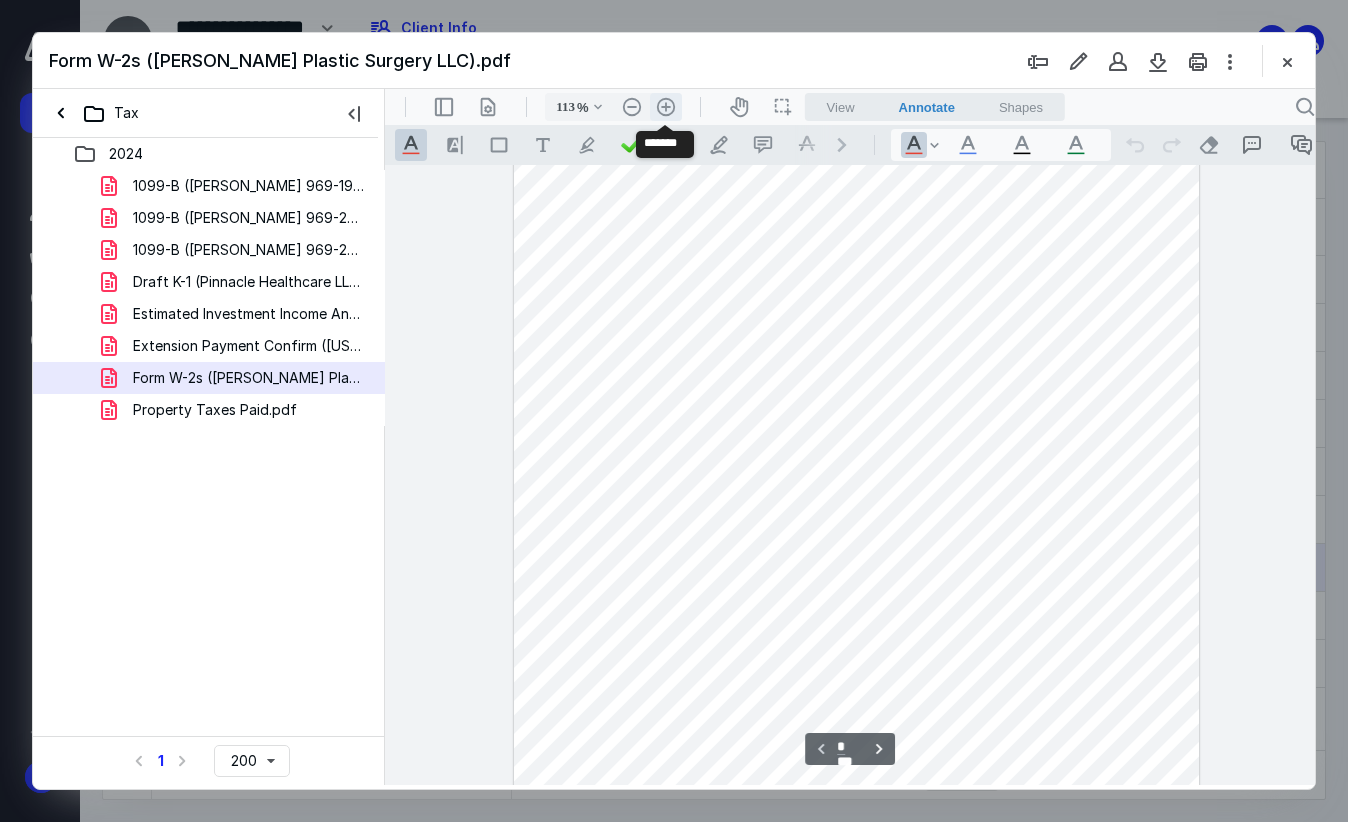 click on ".cls-1{fill:#abb0c4;} icon - header - zoom - in - line" at bounding box center [666, 107] 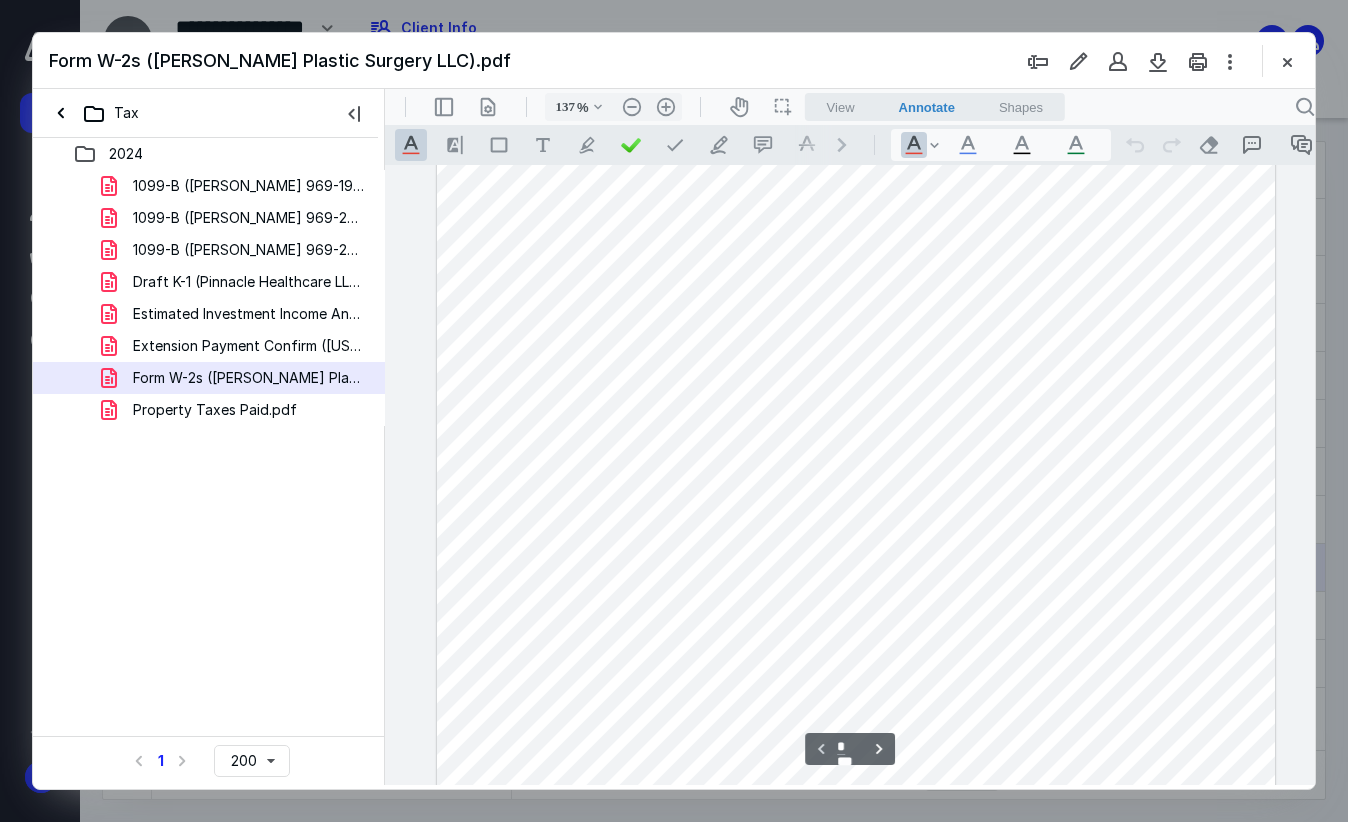 scroll, scrollTop: 0, scrollLeft: 0, axis: both 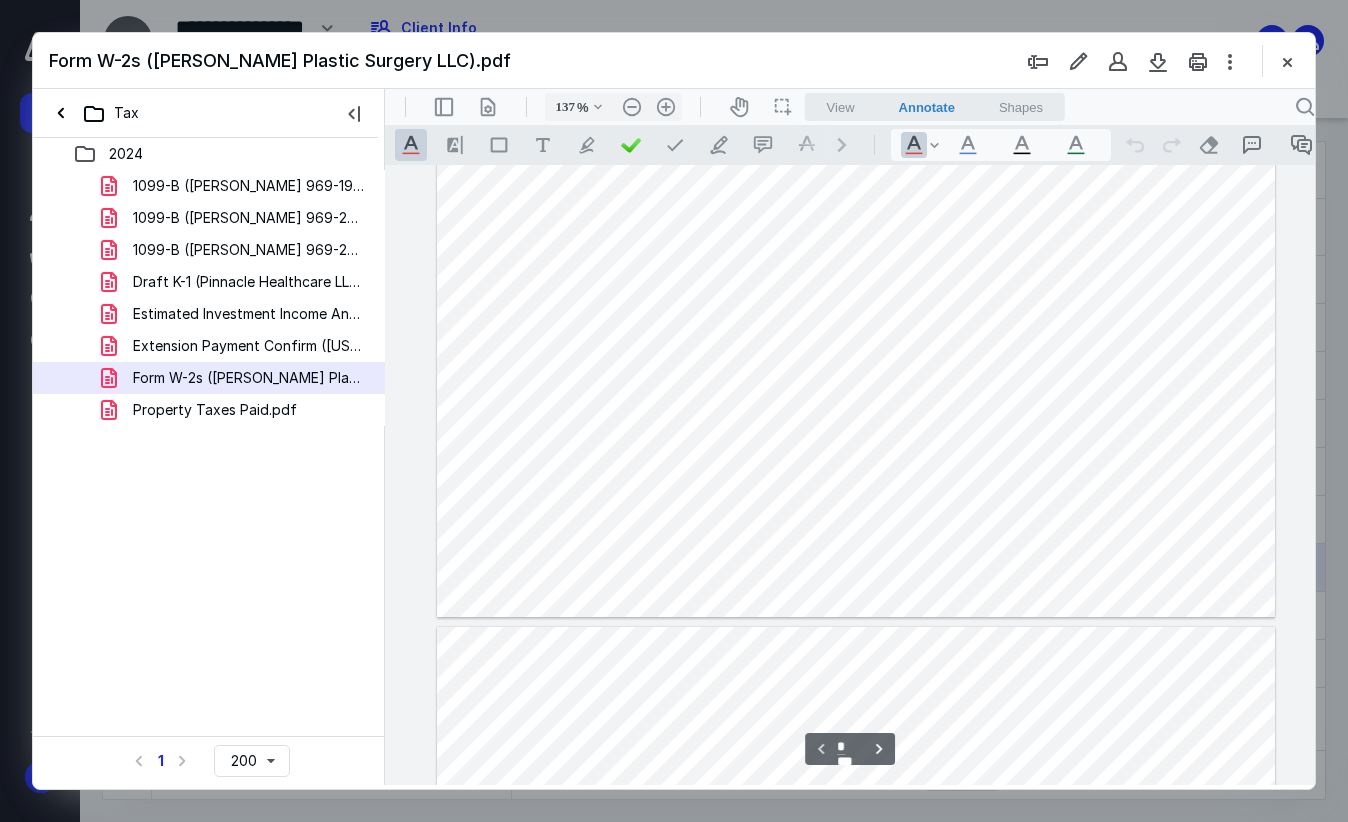 type on "*" 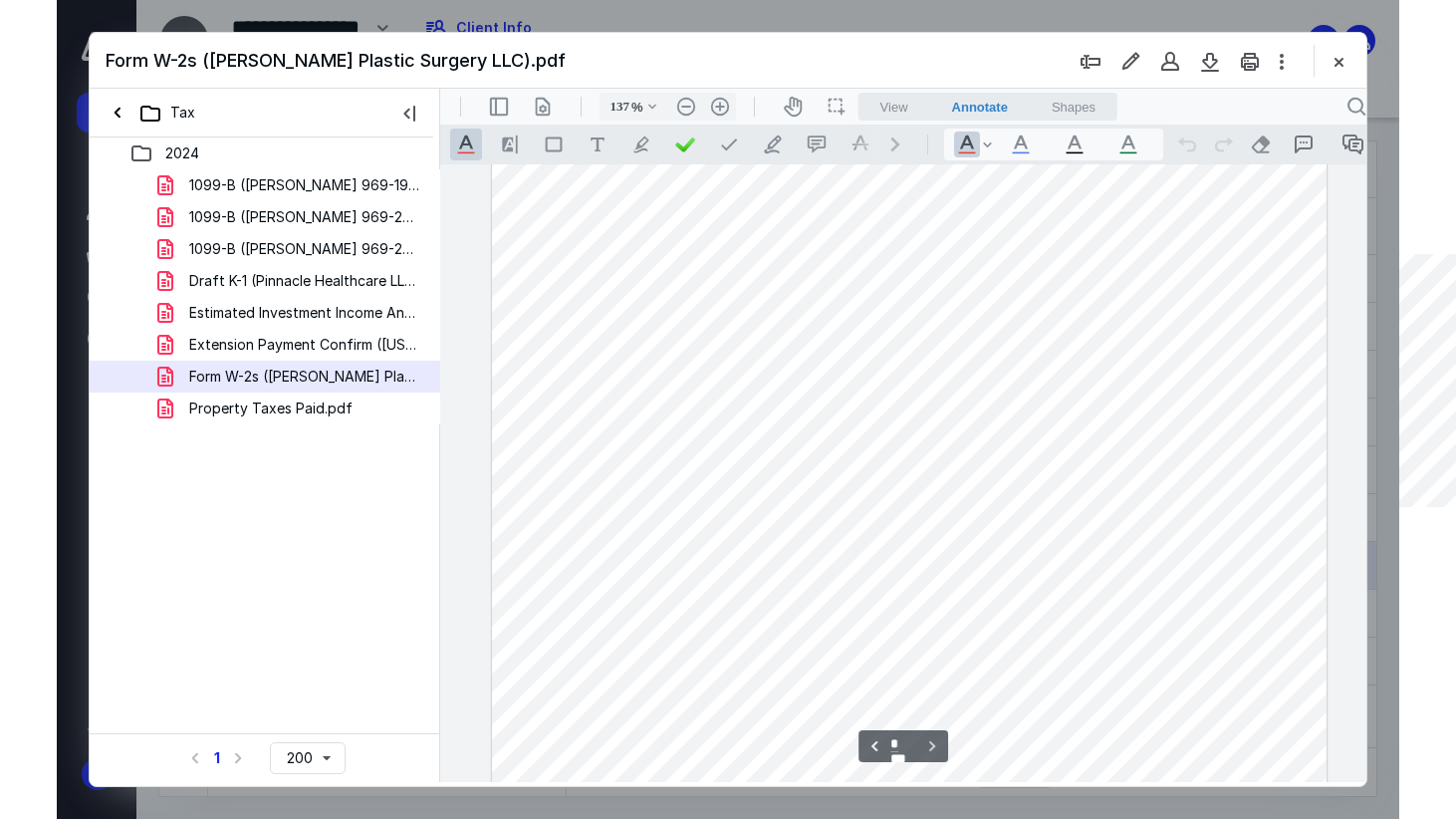 scroll, scrollTop: 1395, scrollLeft: 0, axis: vertical 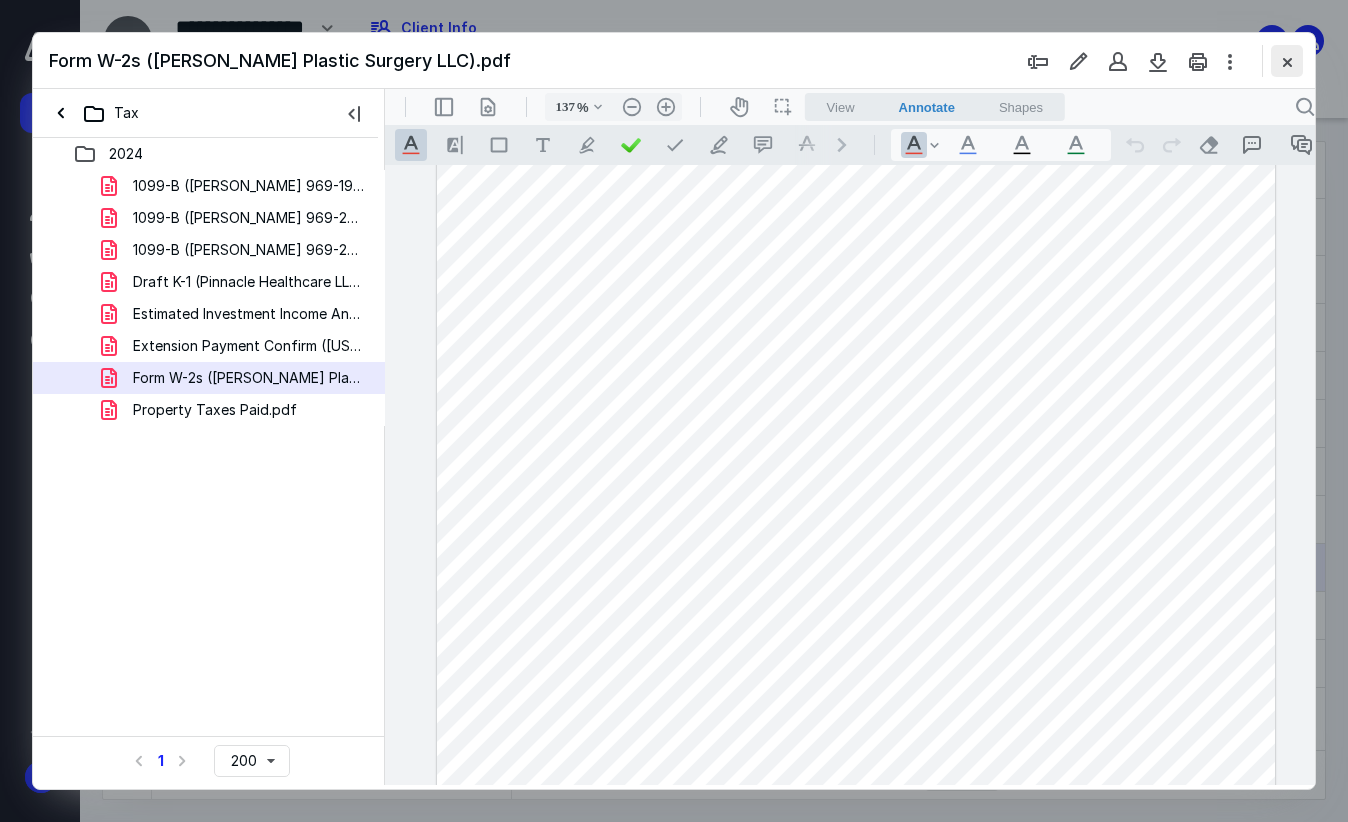 click at bounding box center [1287, 61] 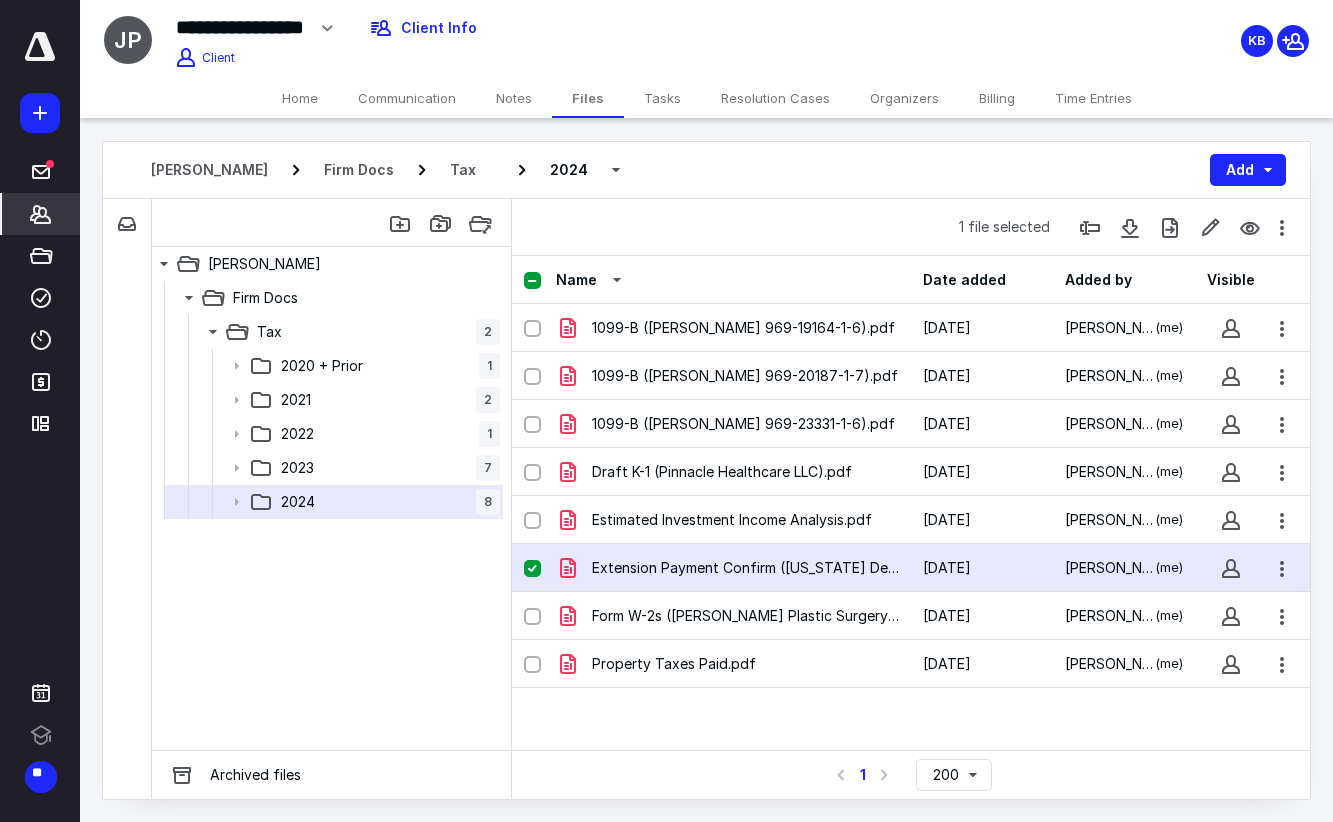 click on "*******" at bounding box center (41, 214) 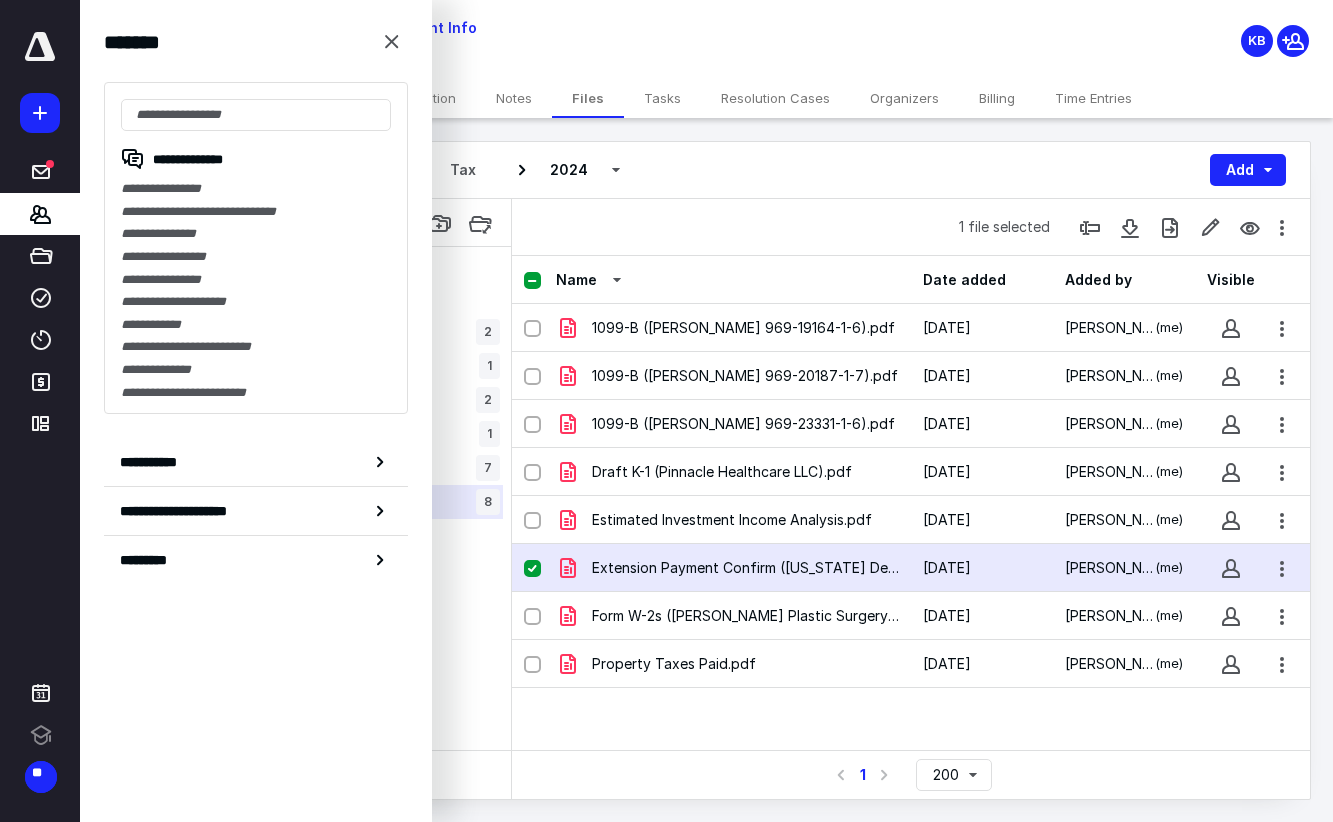 drag, startPoint x: 253, startPoint y: 188, endPoint x: 316, endPoint y: 191, distance: 63.07139 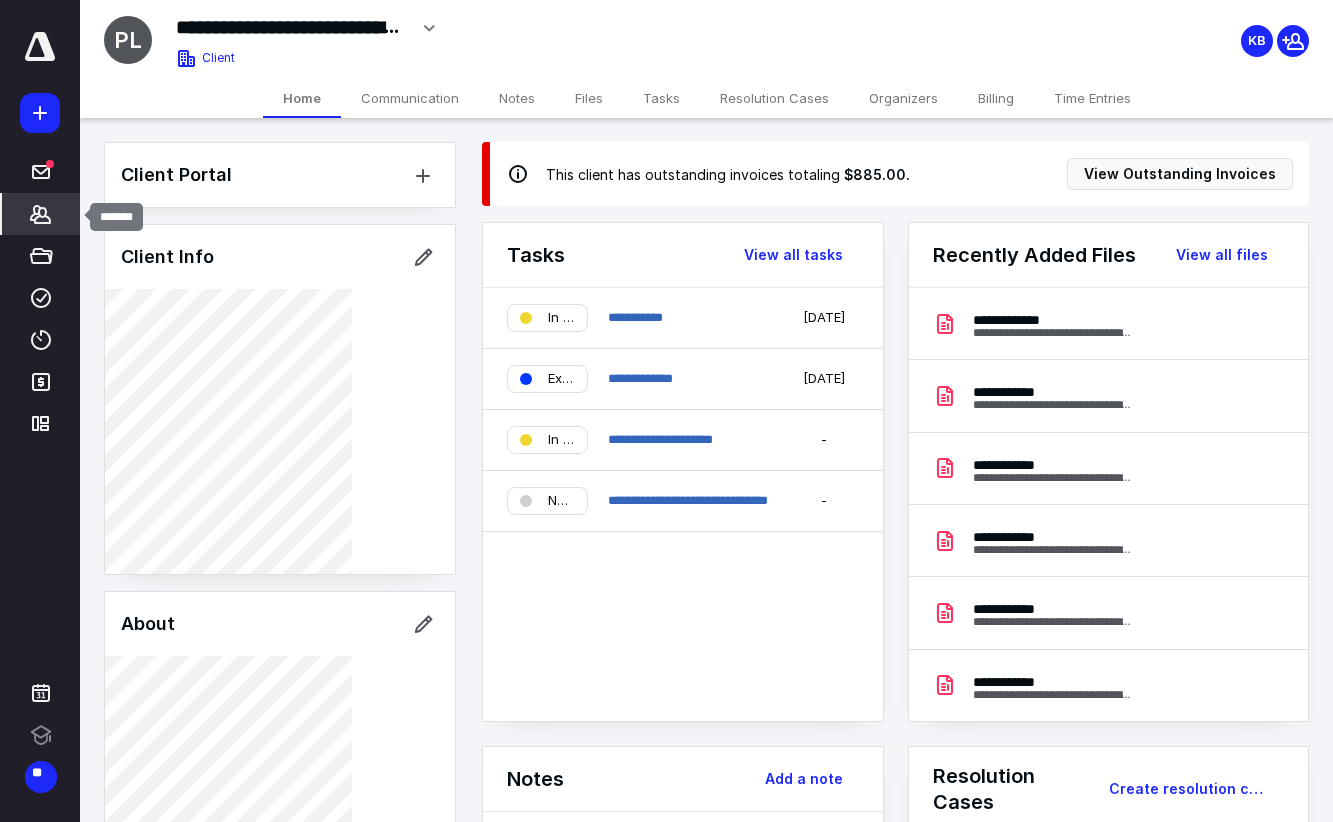 click on "*******" at bounding box center (41, 214) 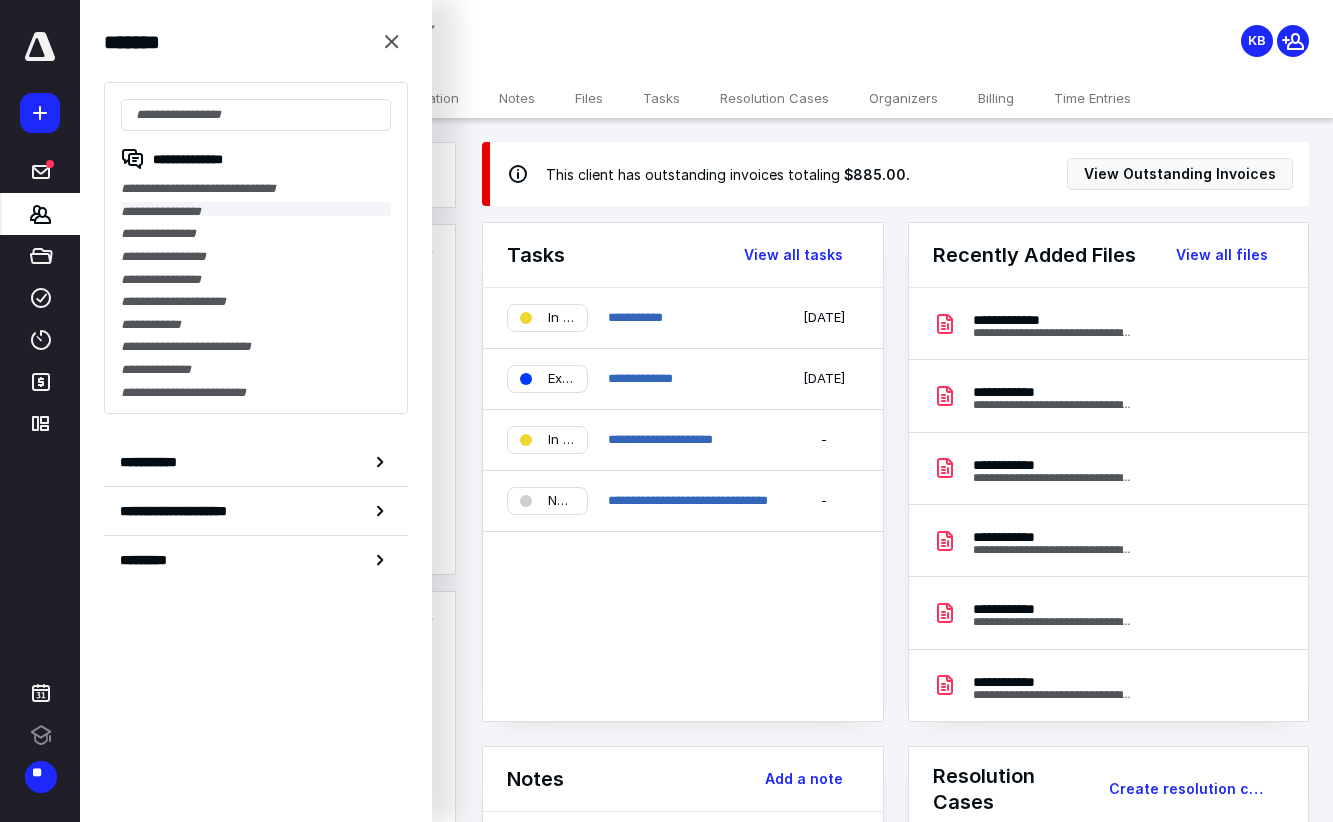 click on "**********" at bounding box center (256, 209) 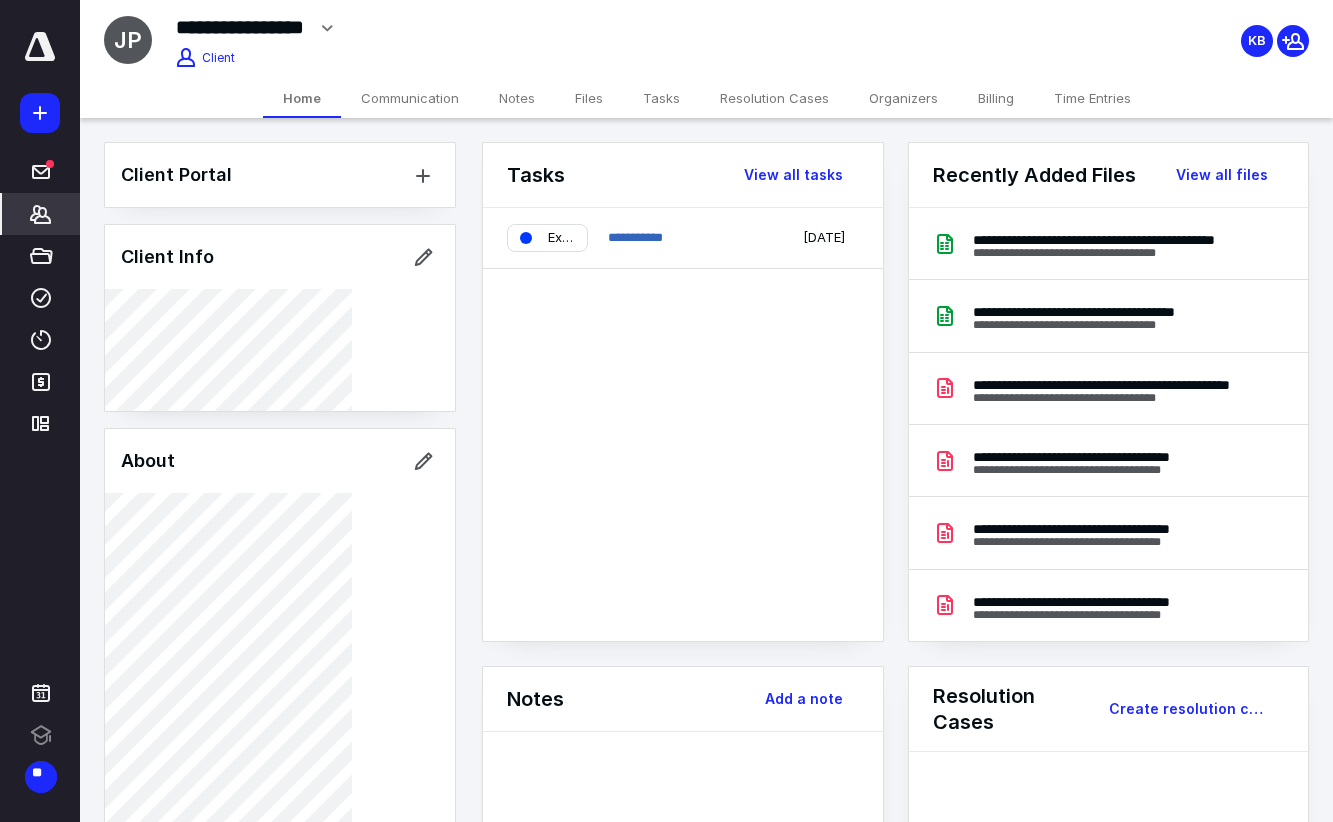 click 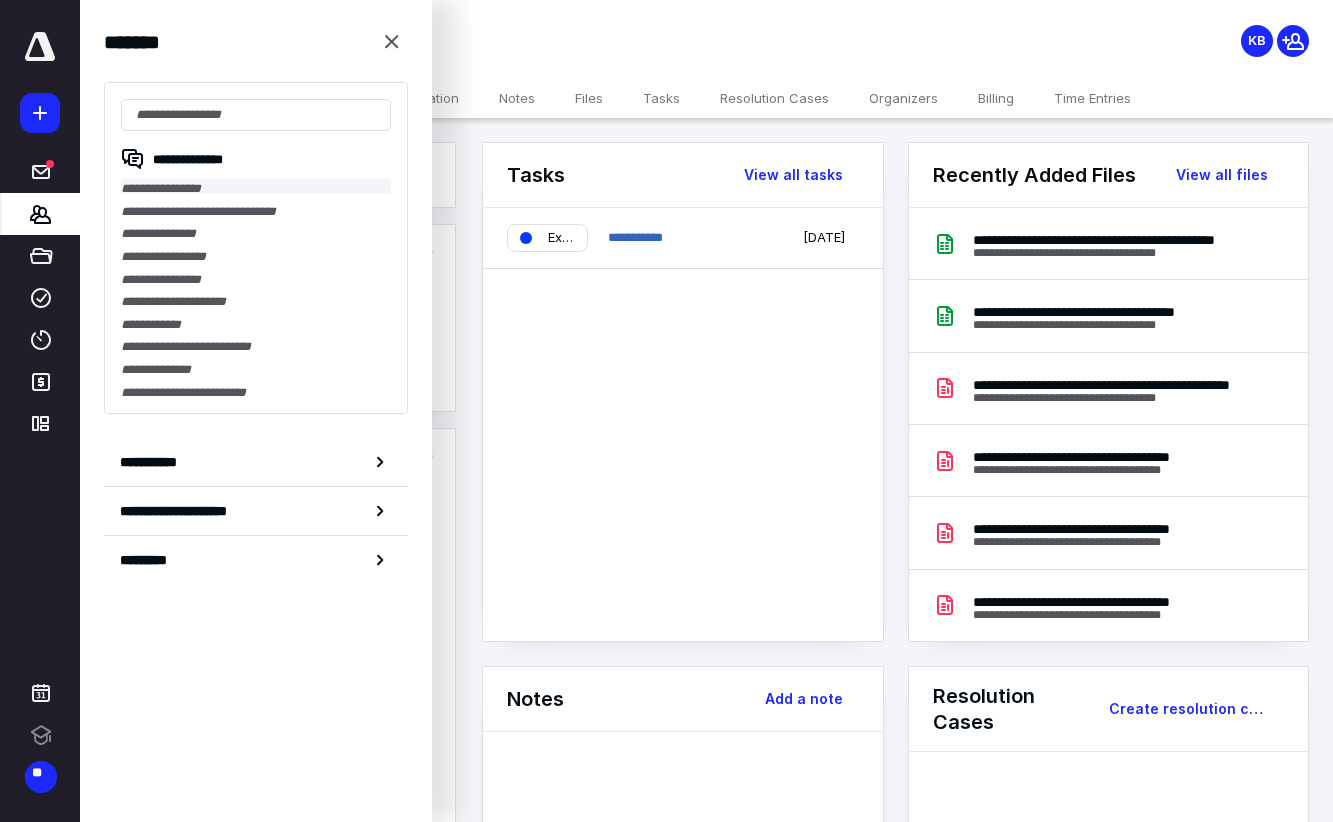click on "**********" at bounding box center [256, 186] 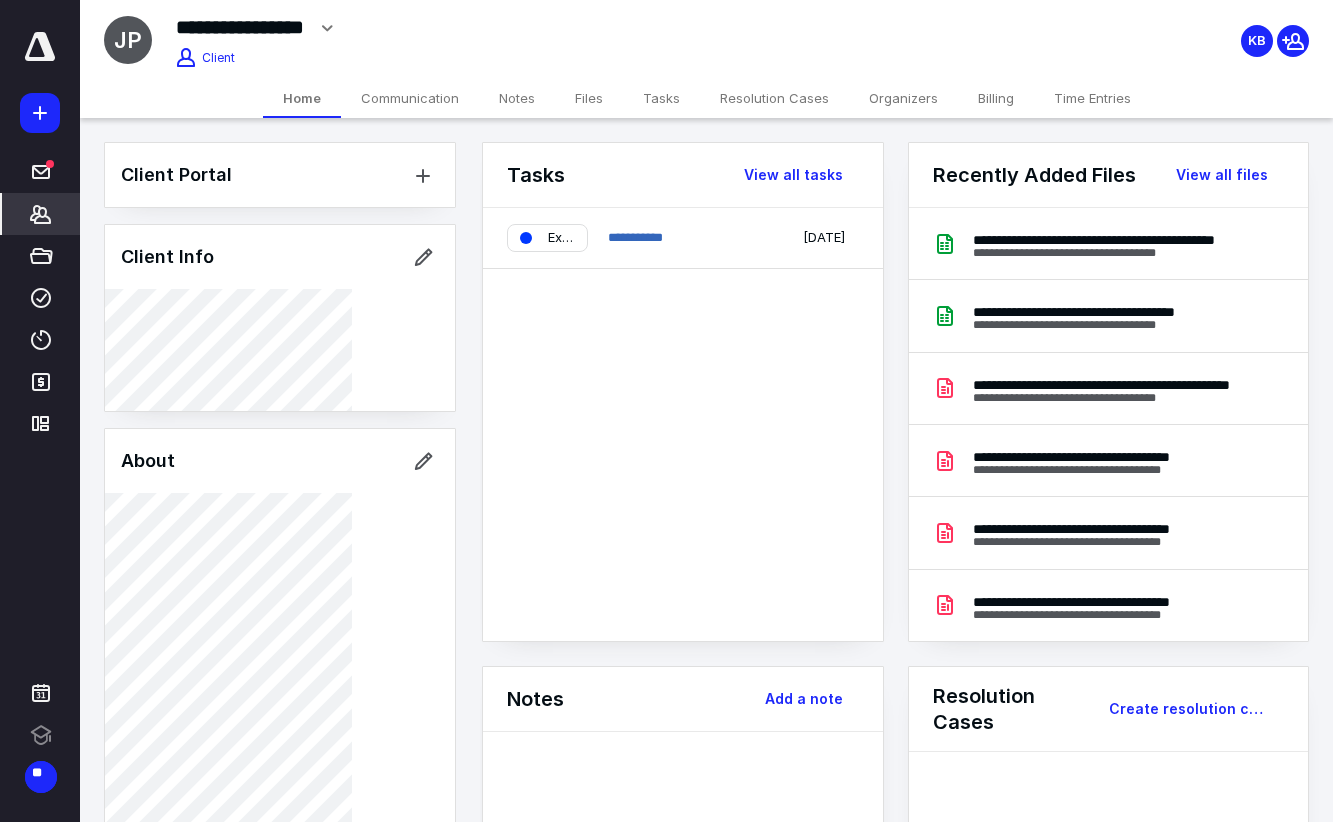 click on "*******" at bounding box center [41, 214] 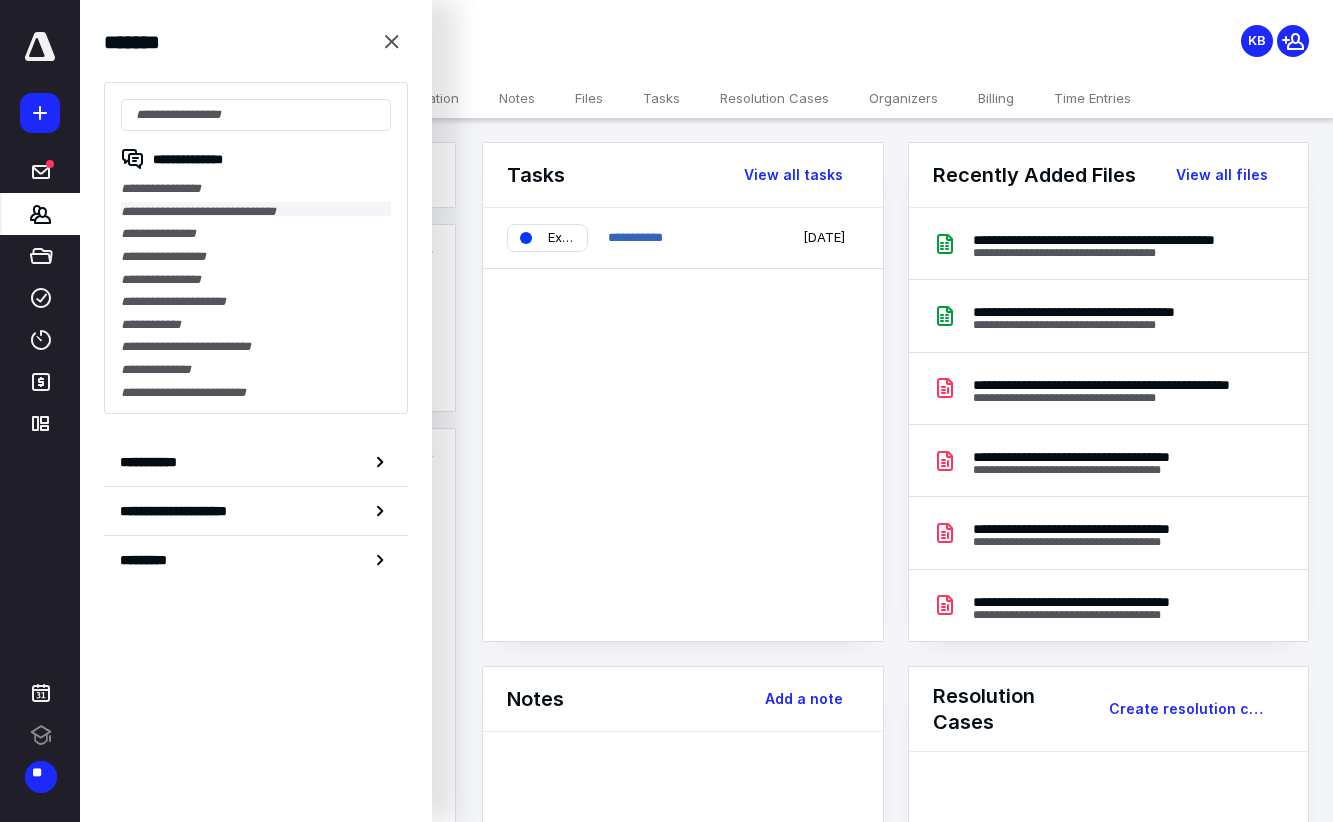 click on "**********" at bounding box center (256, 209) 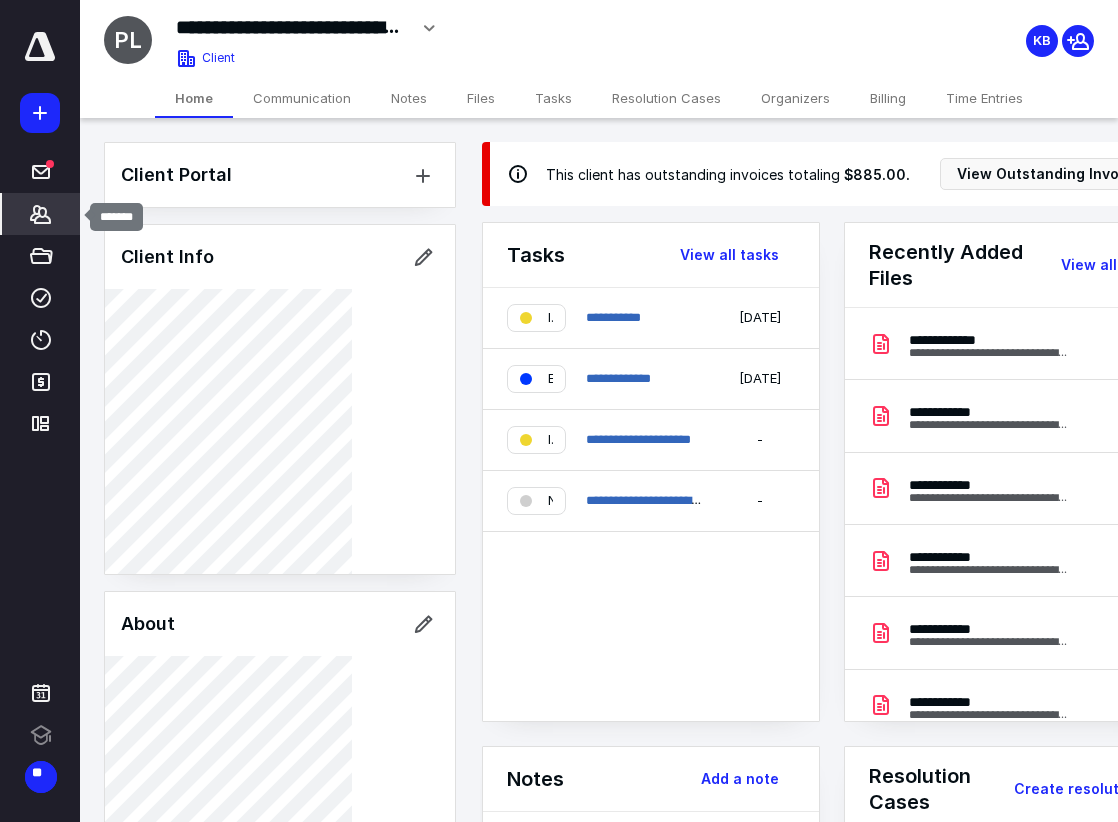click 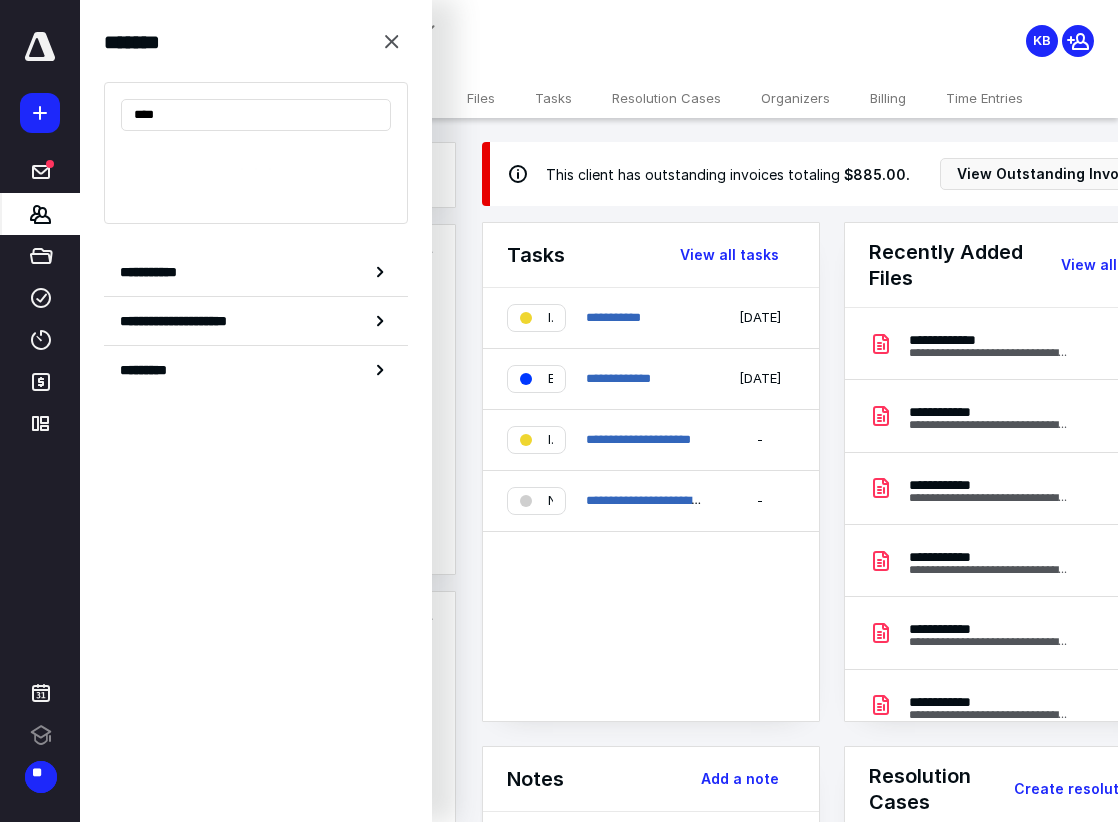 type on "****" 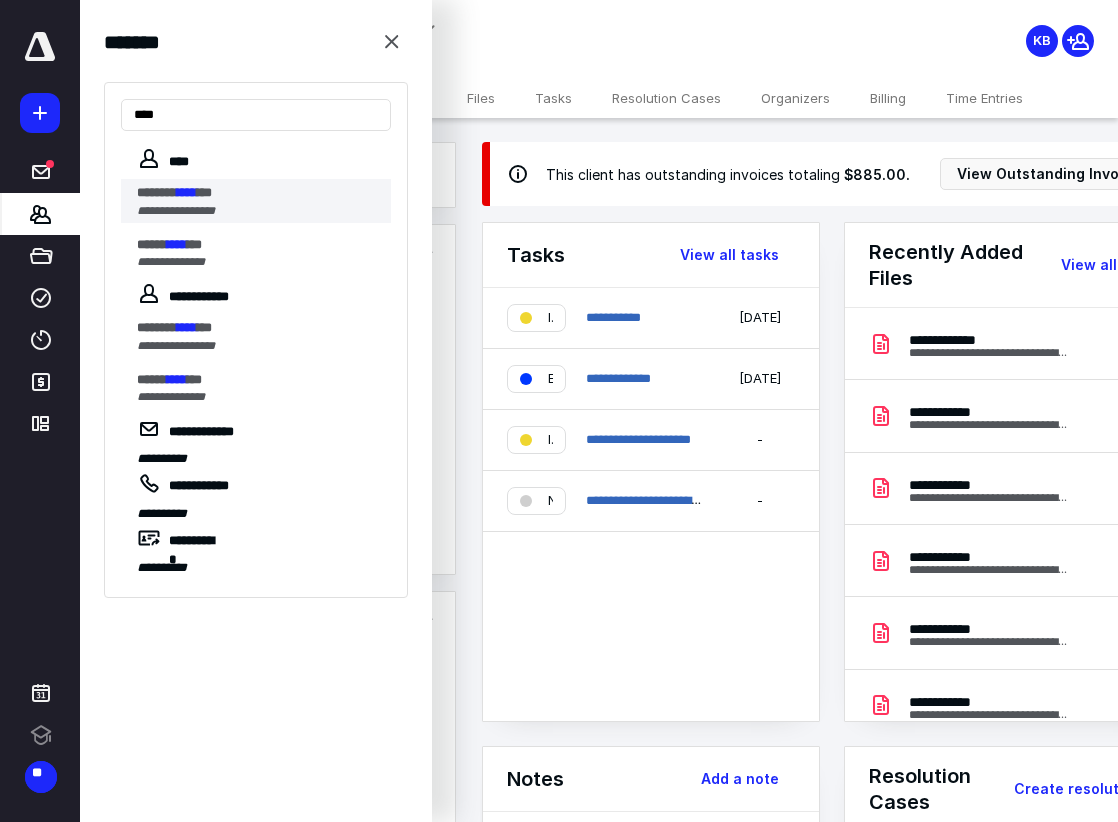 click on "******* **** ***" at bounding box center (258, 193) 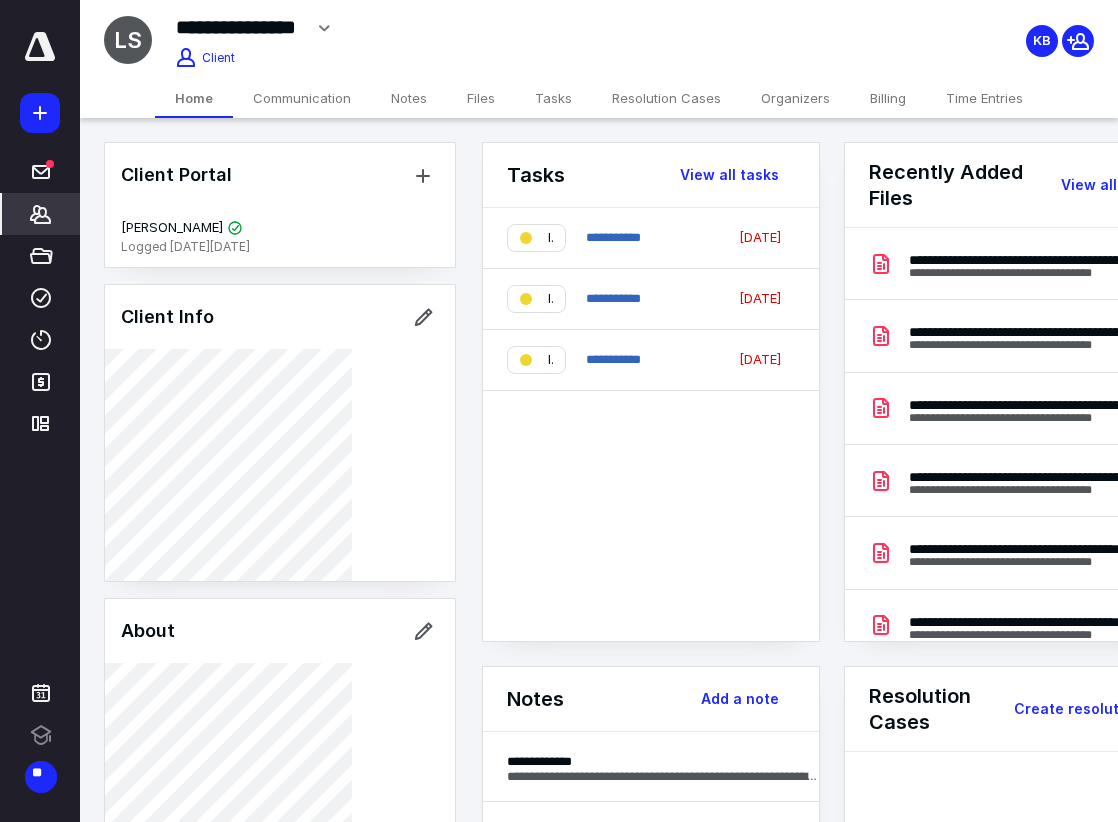 click on "Files" at bounding box center [481, 98] 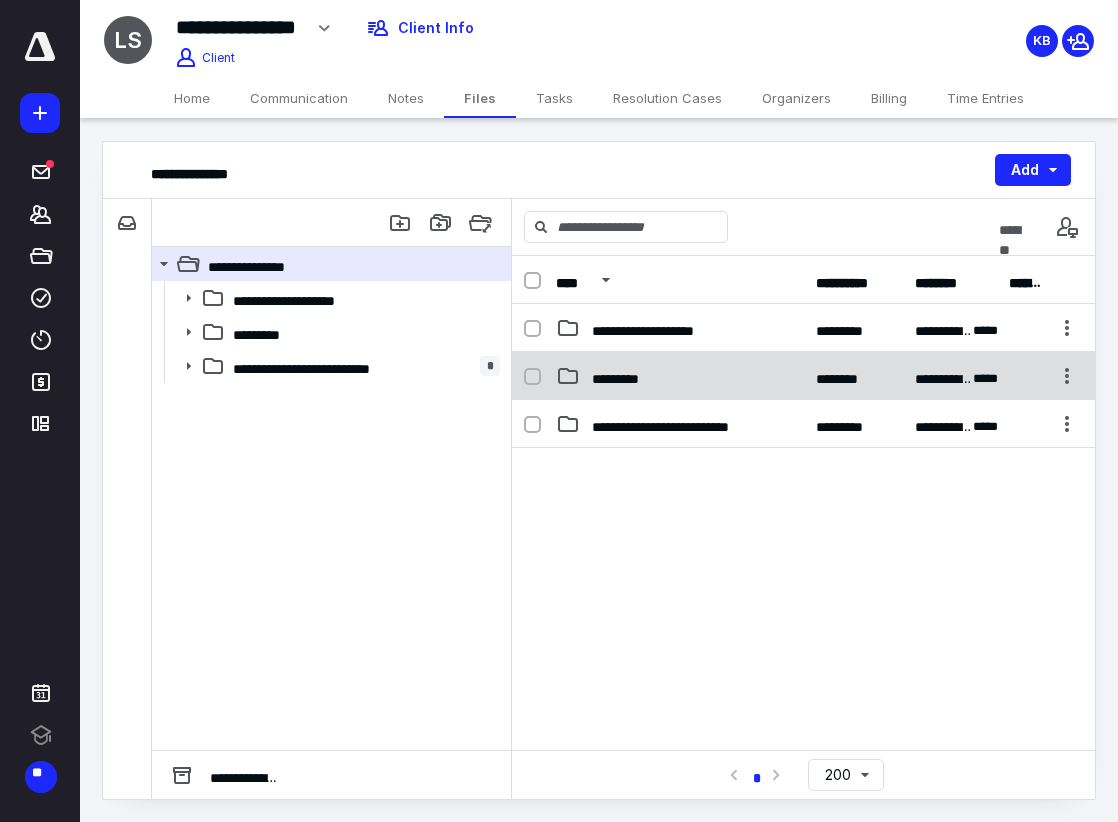 click on "*********" at bounding box center (680, 376) 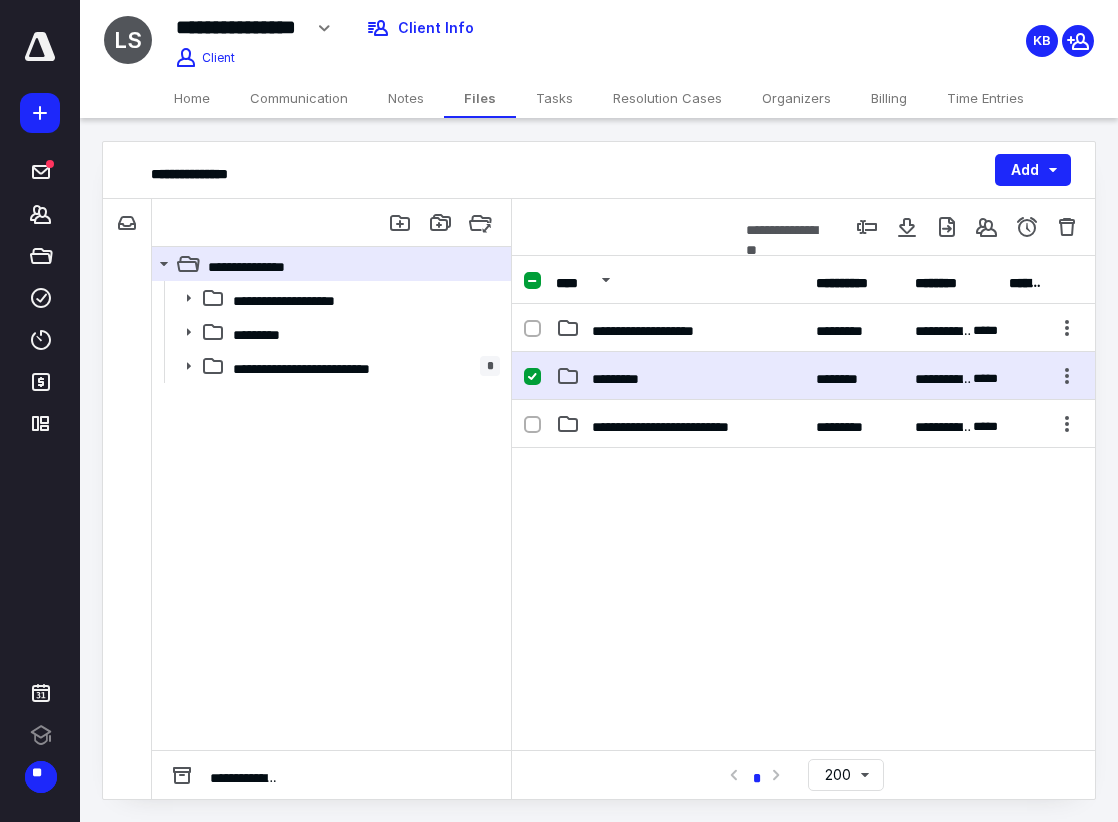 click on "*********" at bounding box center [680, 376] 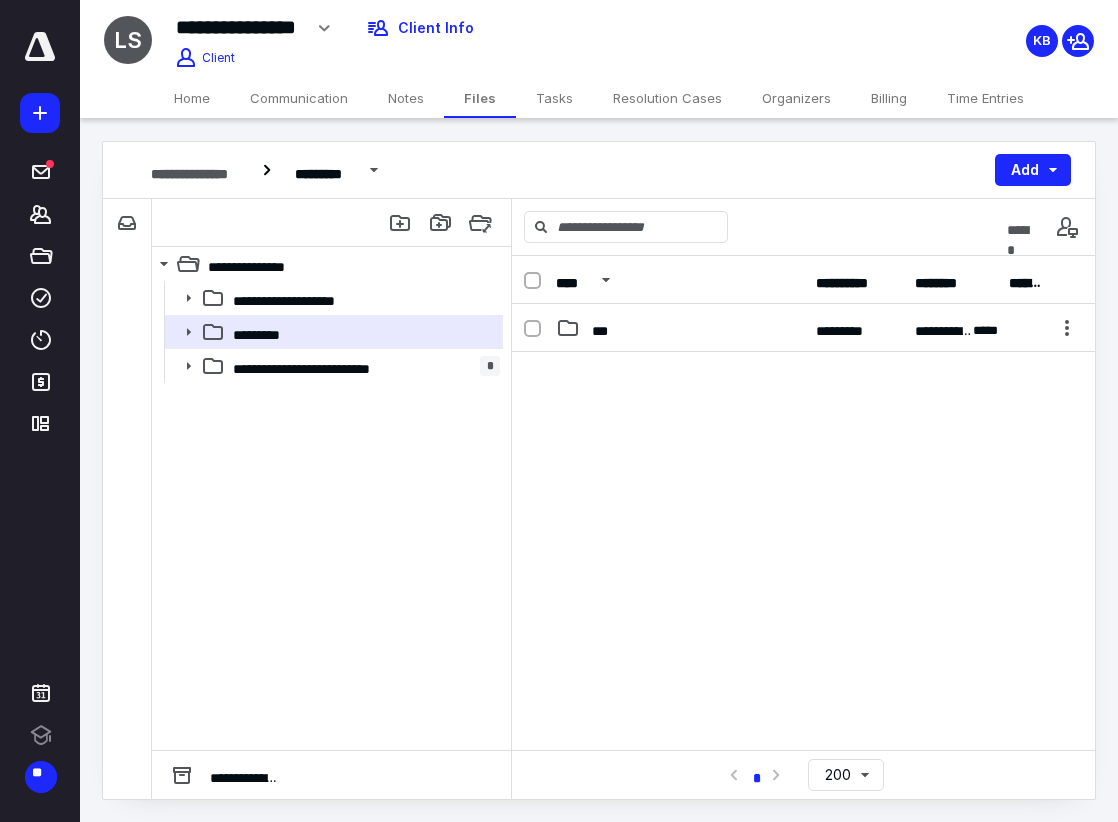 click on "Billing" at bounding box center (889, 98) 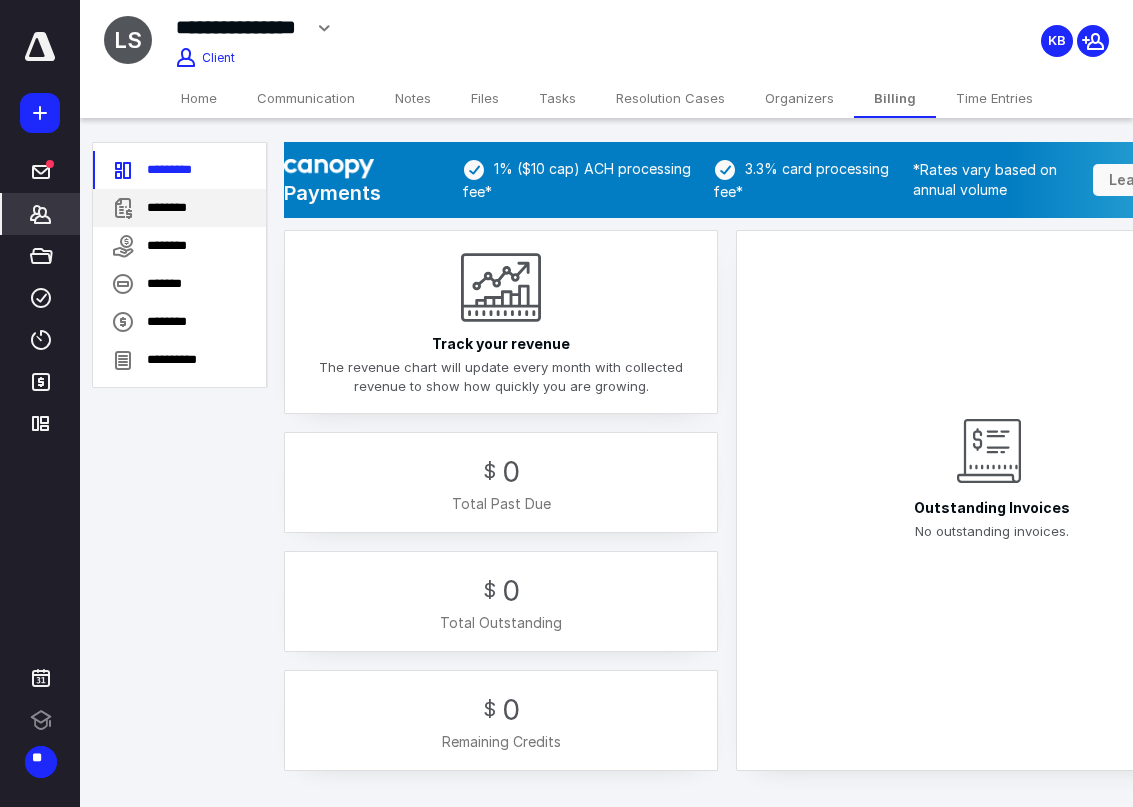 click on "********" at bounding box center [179, 208] 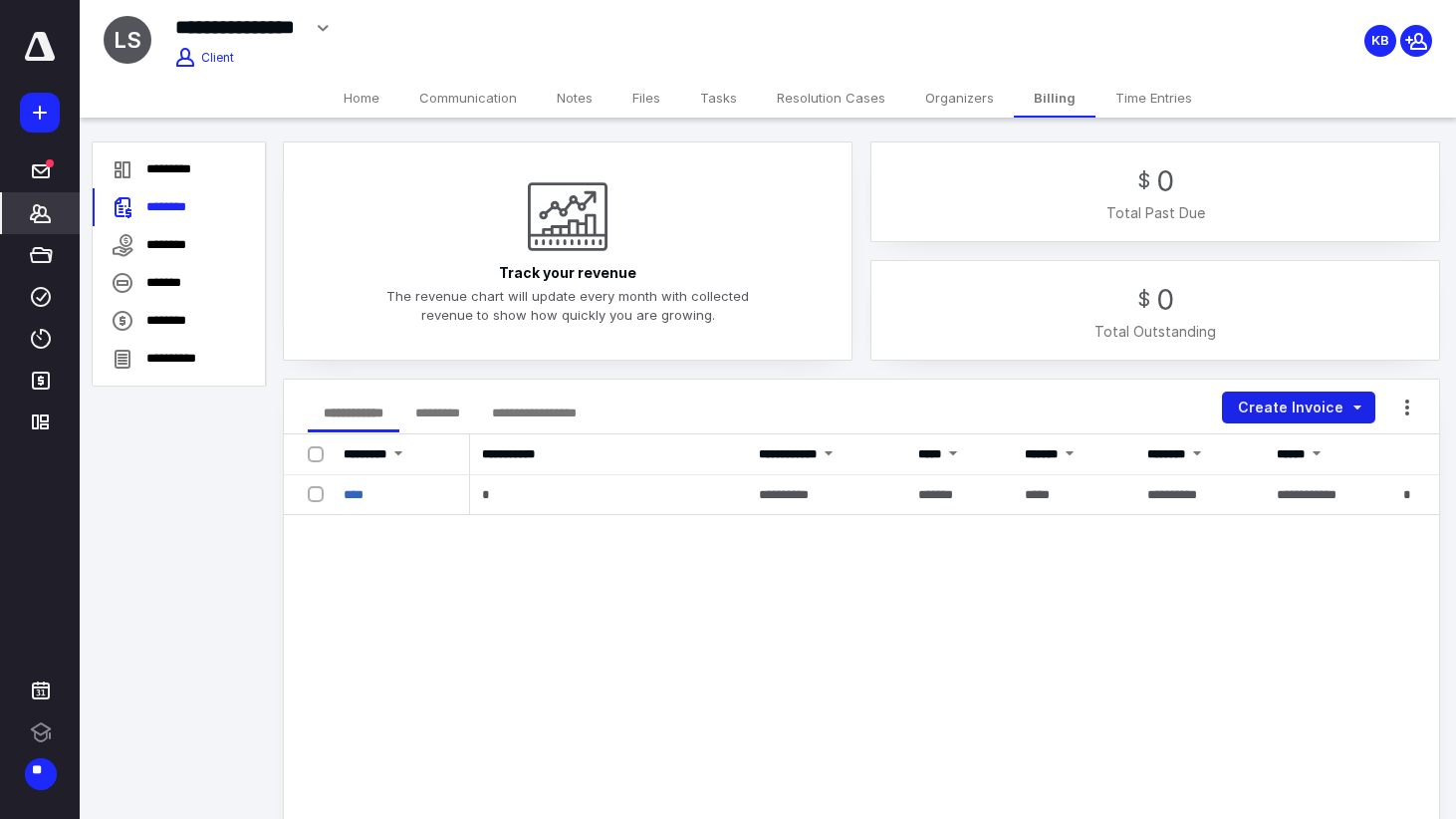 click on "Create Invoice" at bounding box center (1299, 408) 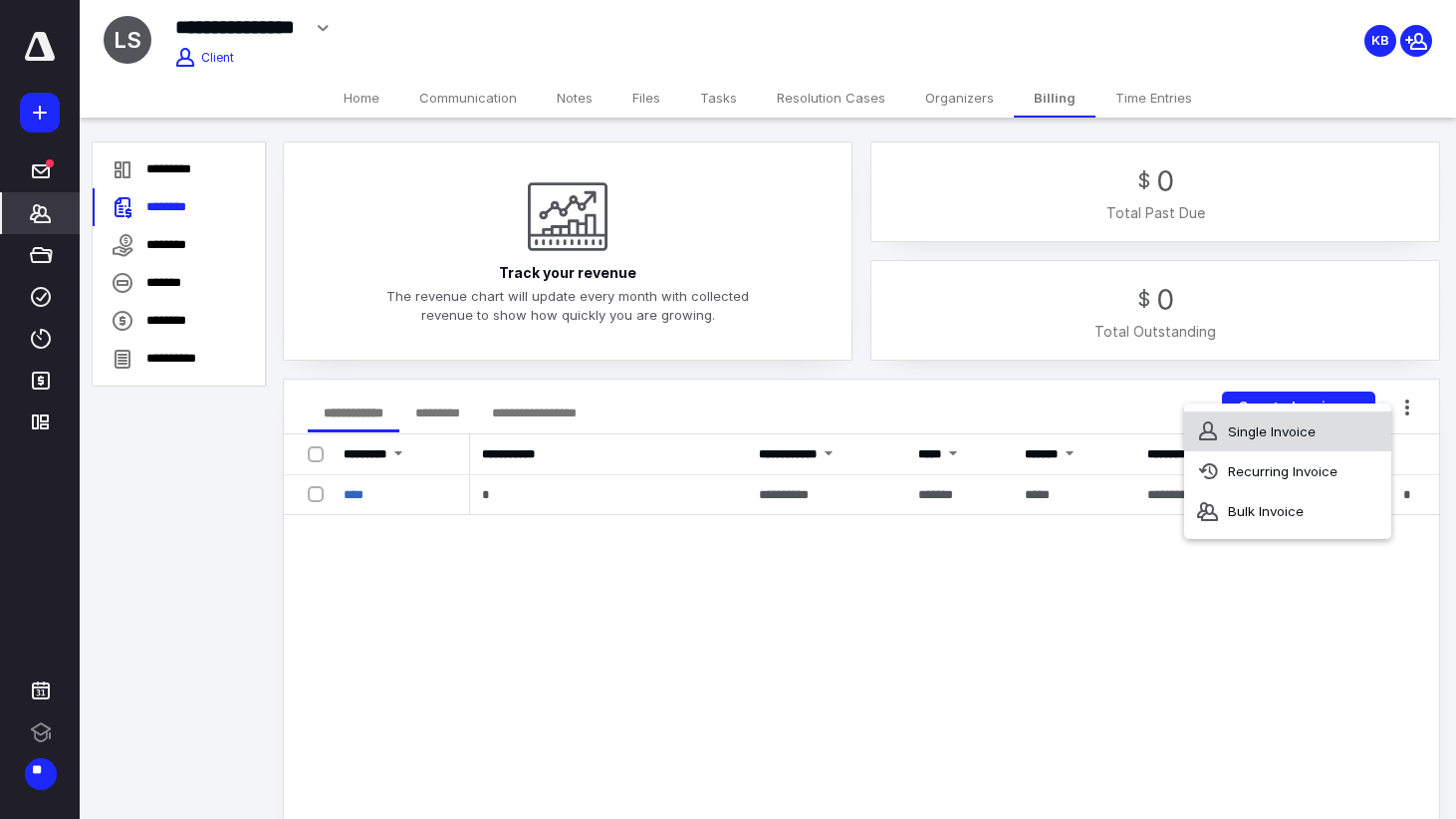 click on "Single Invoice" at bounding box center (1288, 431) 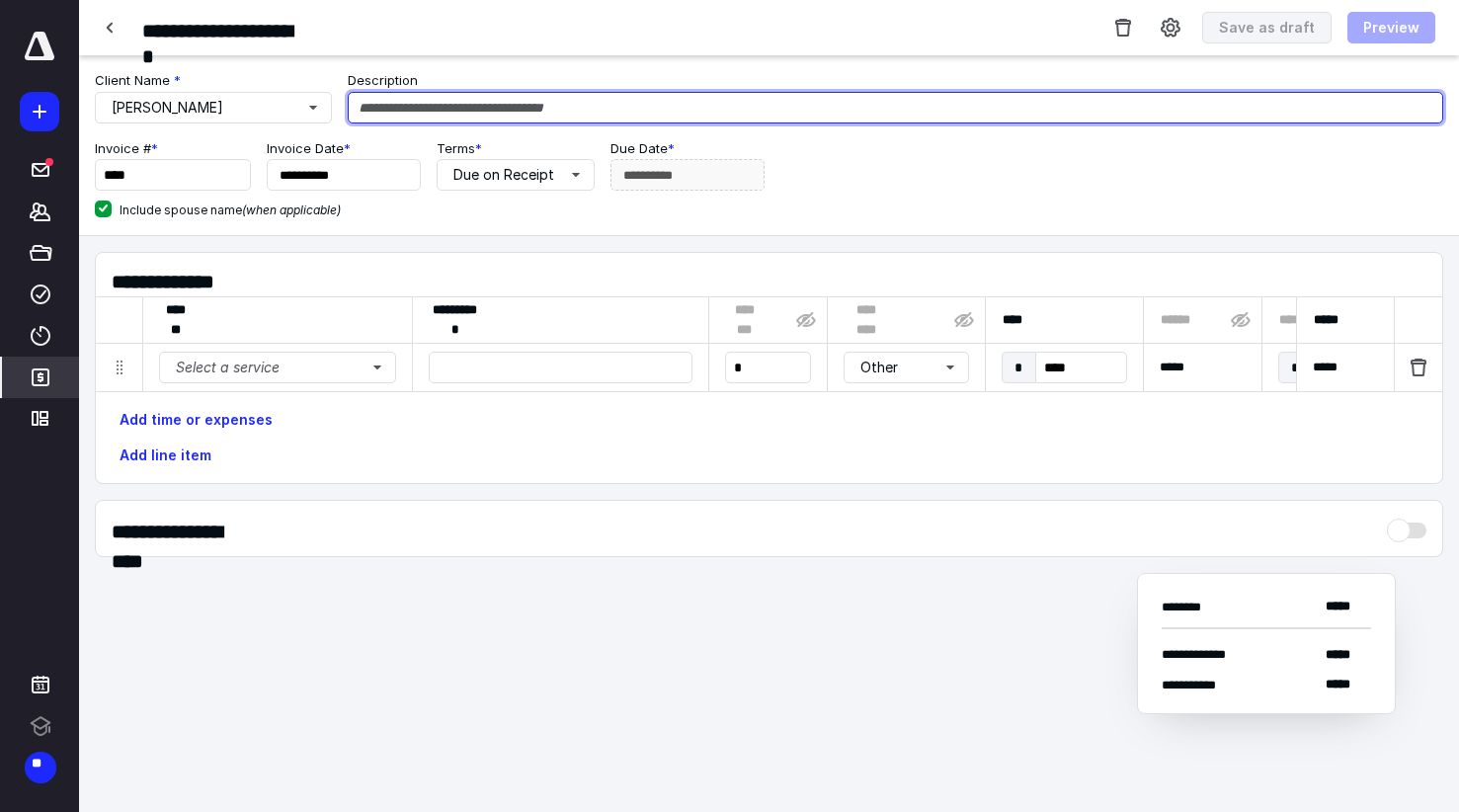 click at bounding box center [895, 108] 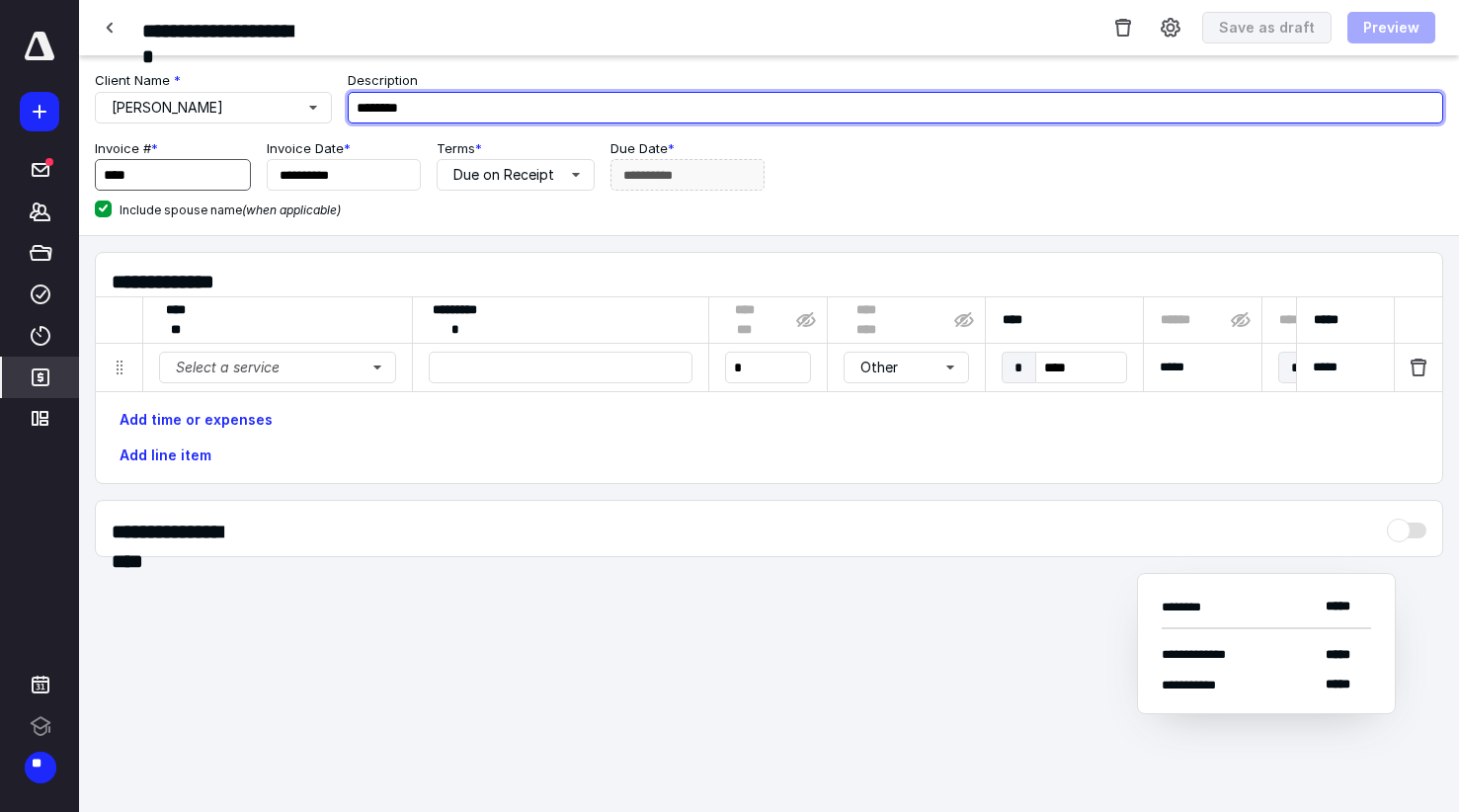 type on "********" 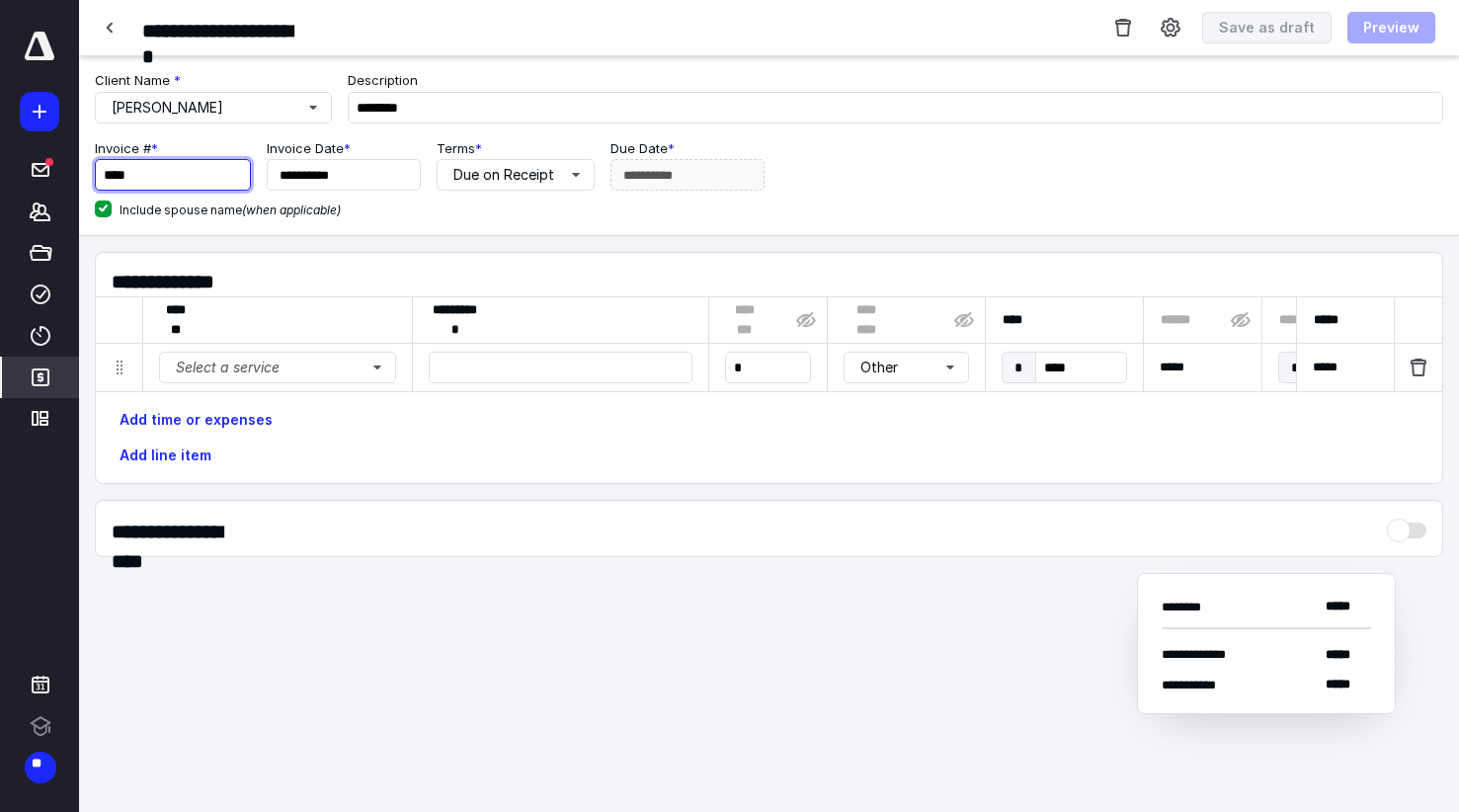 drag, startPoint x: 148, startPoint y: 131, endPoint x: 203, endPoint y: 140, distance: 55.731499 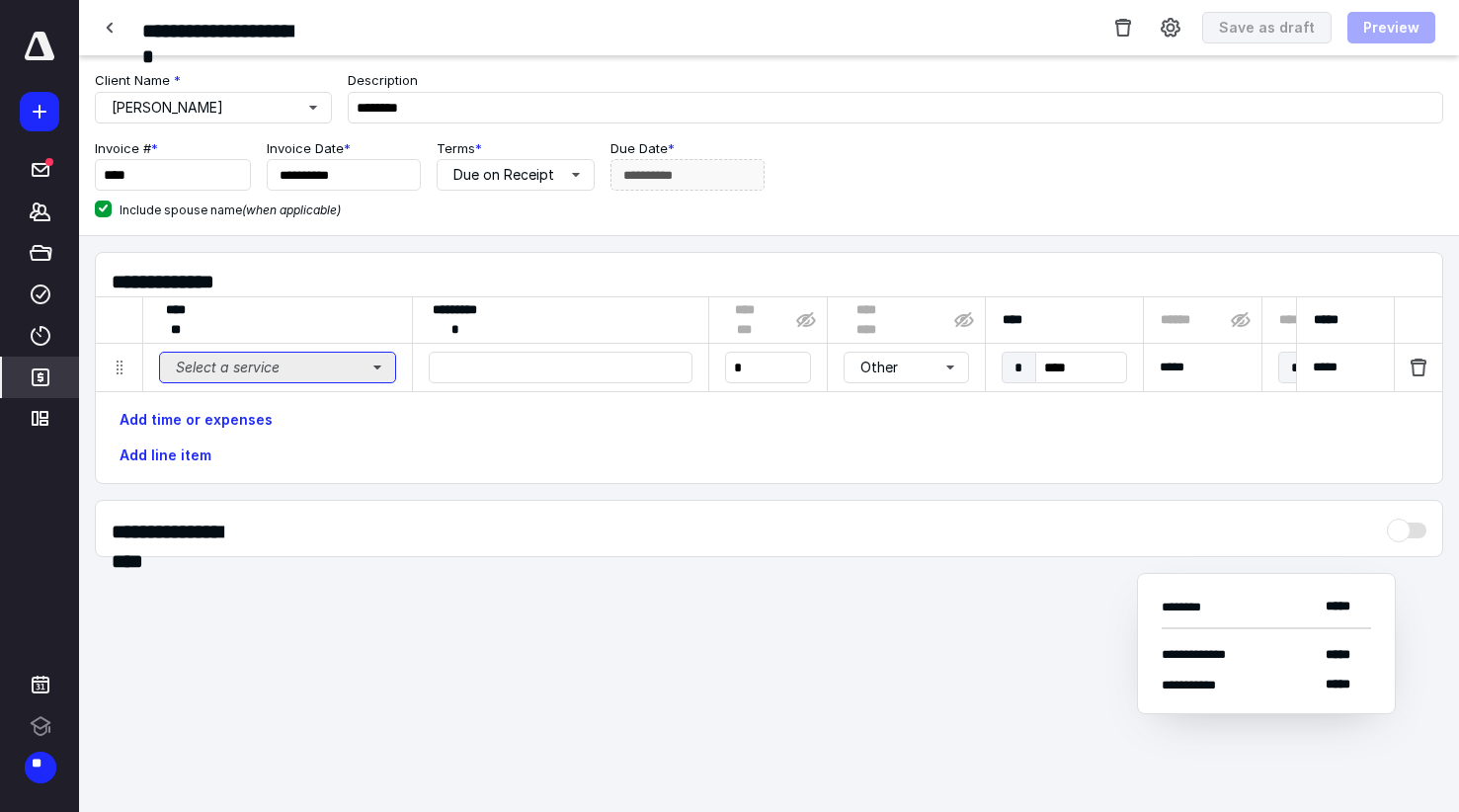 click on "Select a service" at bounding box center (278, 367) 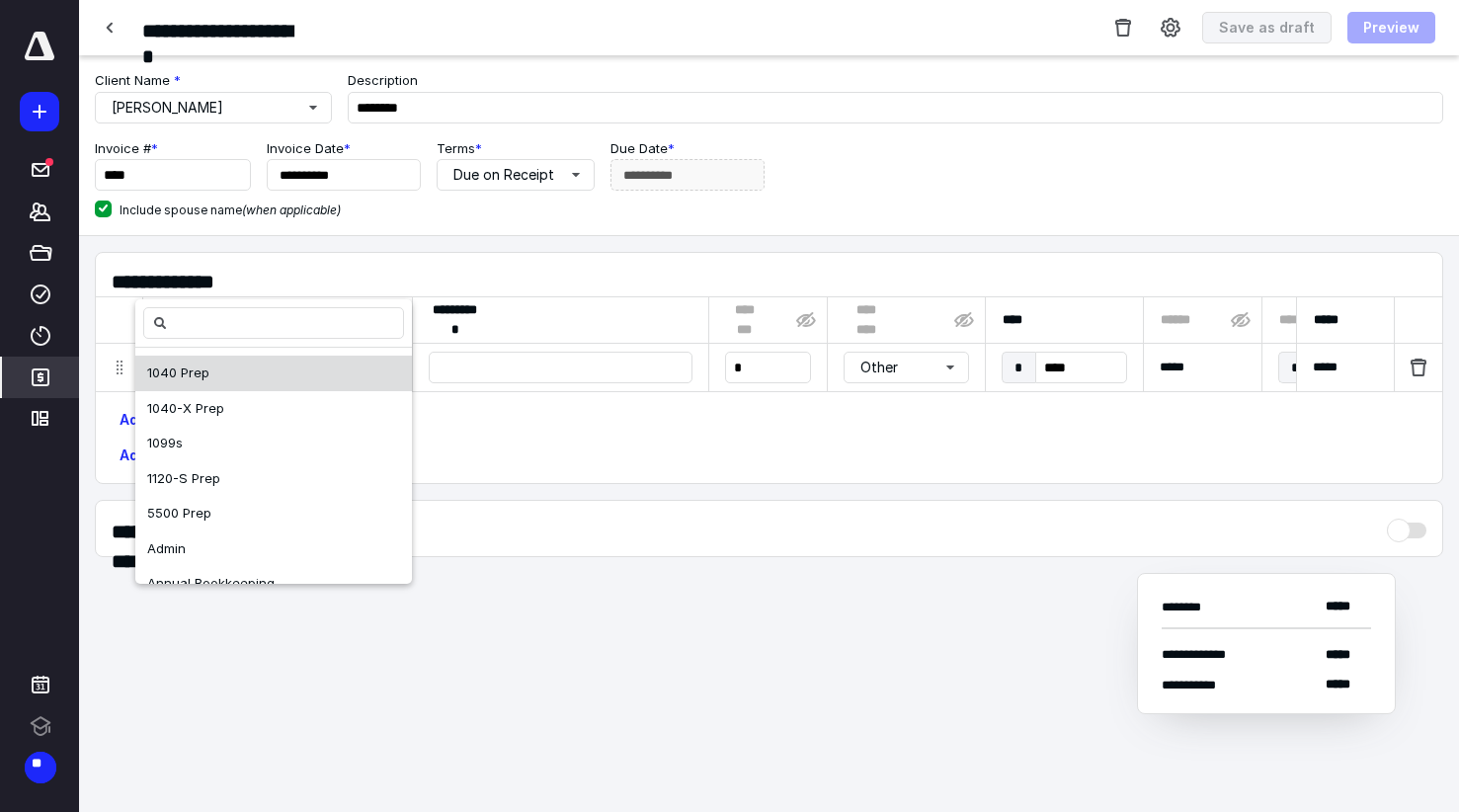 click on "1040 Prep" at bounding box center (274, 373) 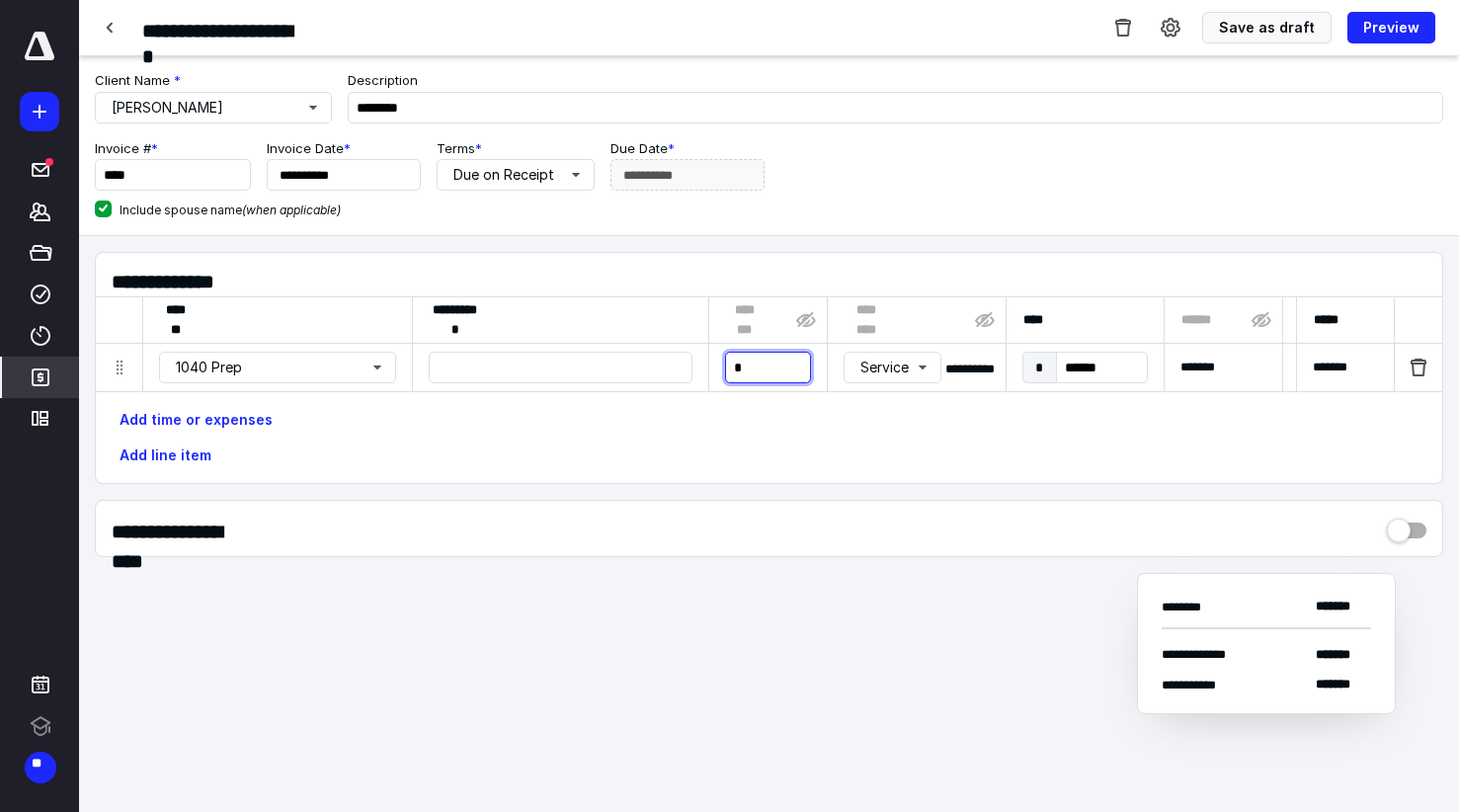 click on "*" at bounding box center [768, 367] 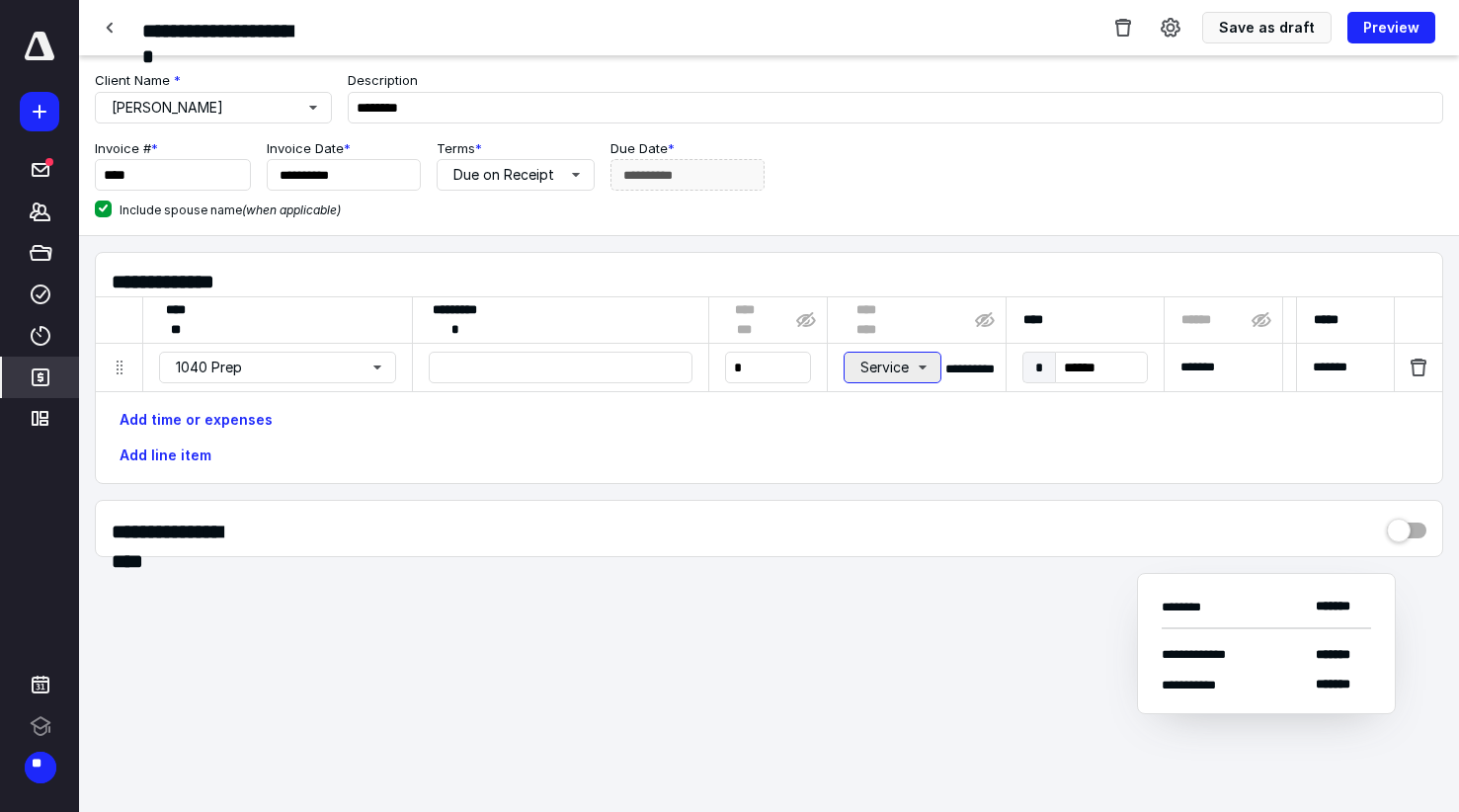 click on "Service" at bounding box center (892, 367) 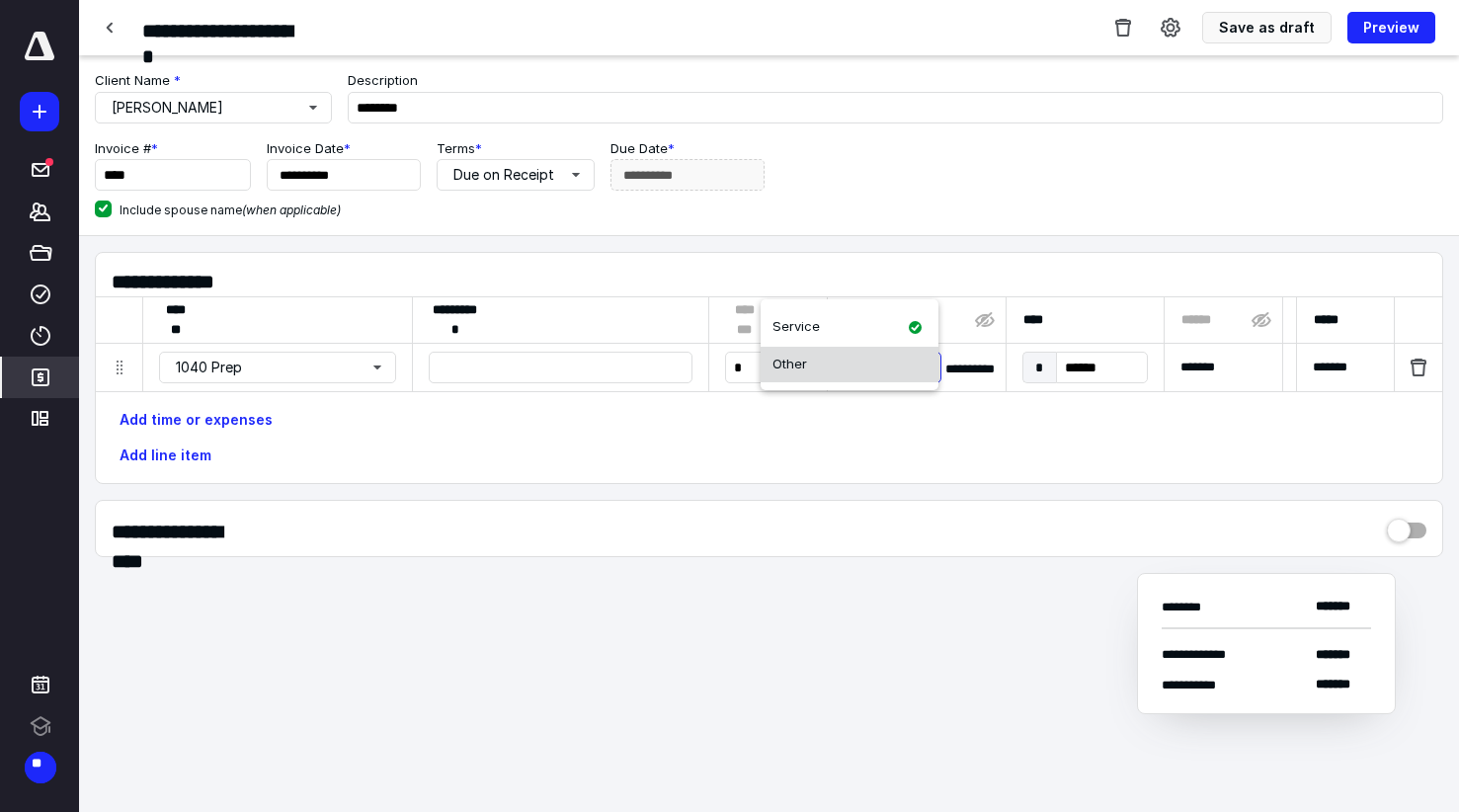 click on "Other" at bounding box center [850, 365] 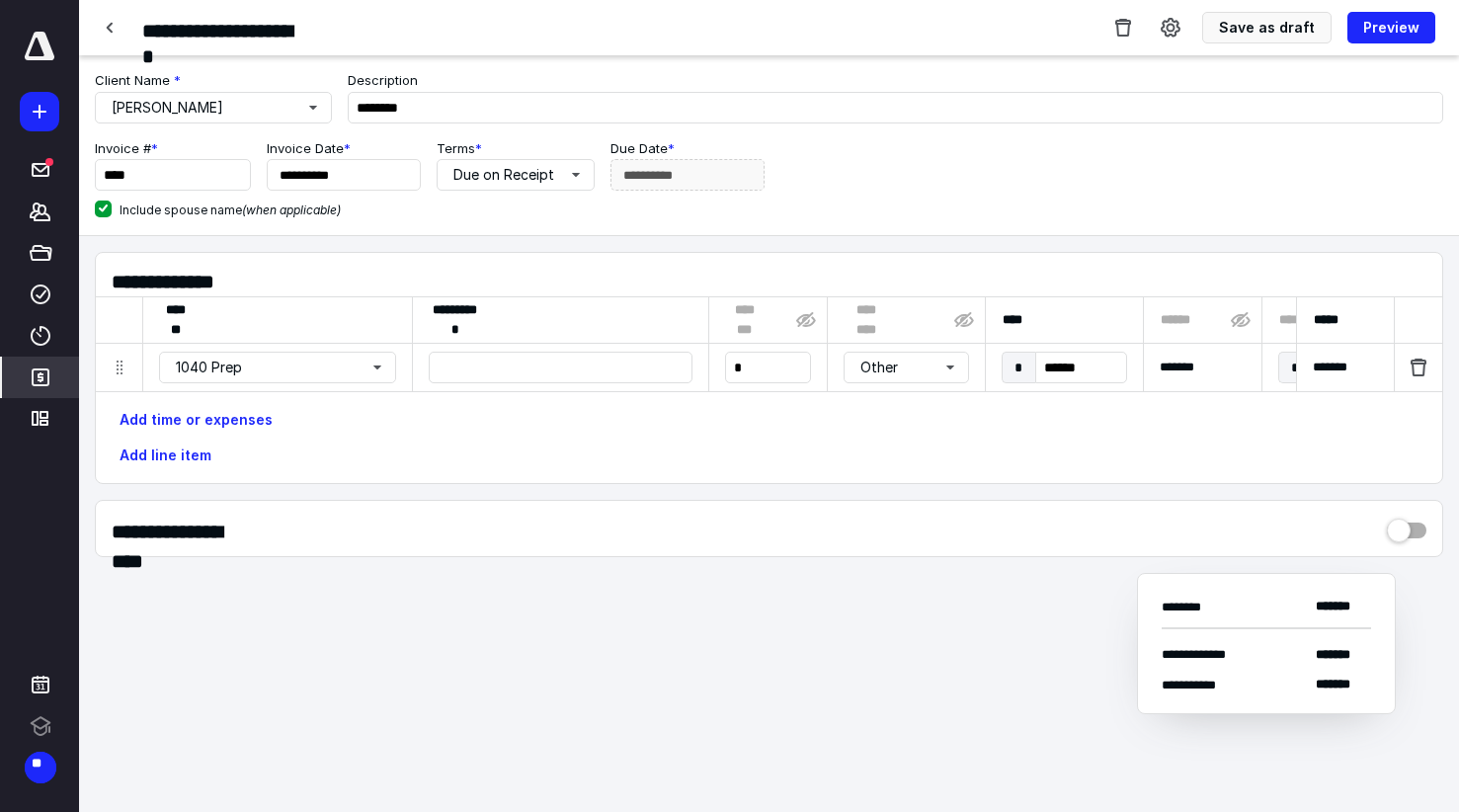 click on "* ******" at bounding box center (1064, 367) 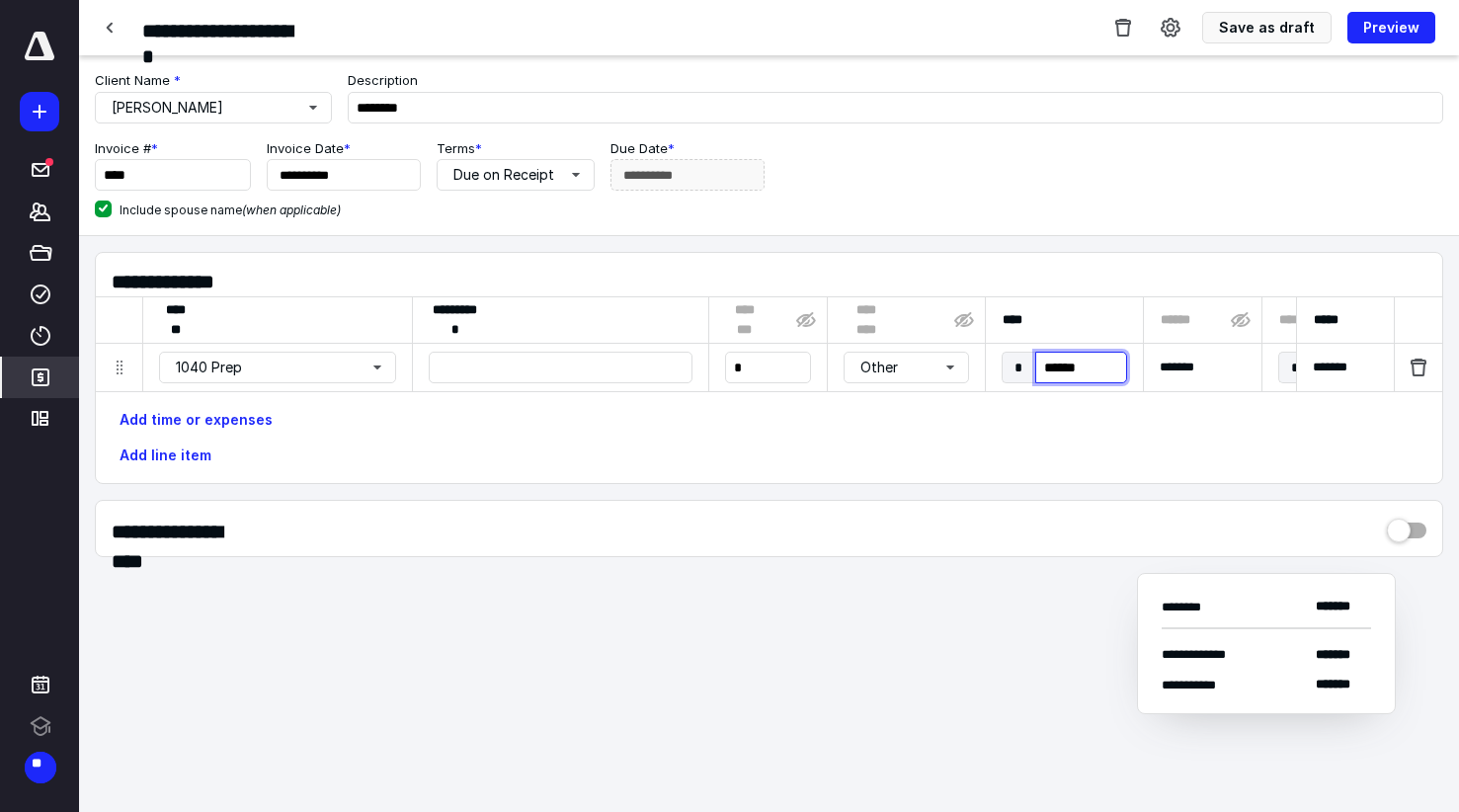 click on "******" at bounding box center (1081, 367) 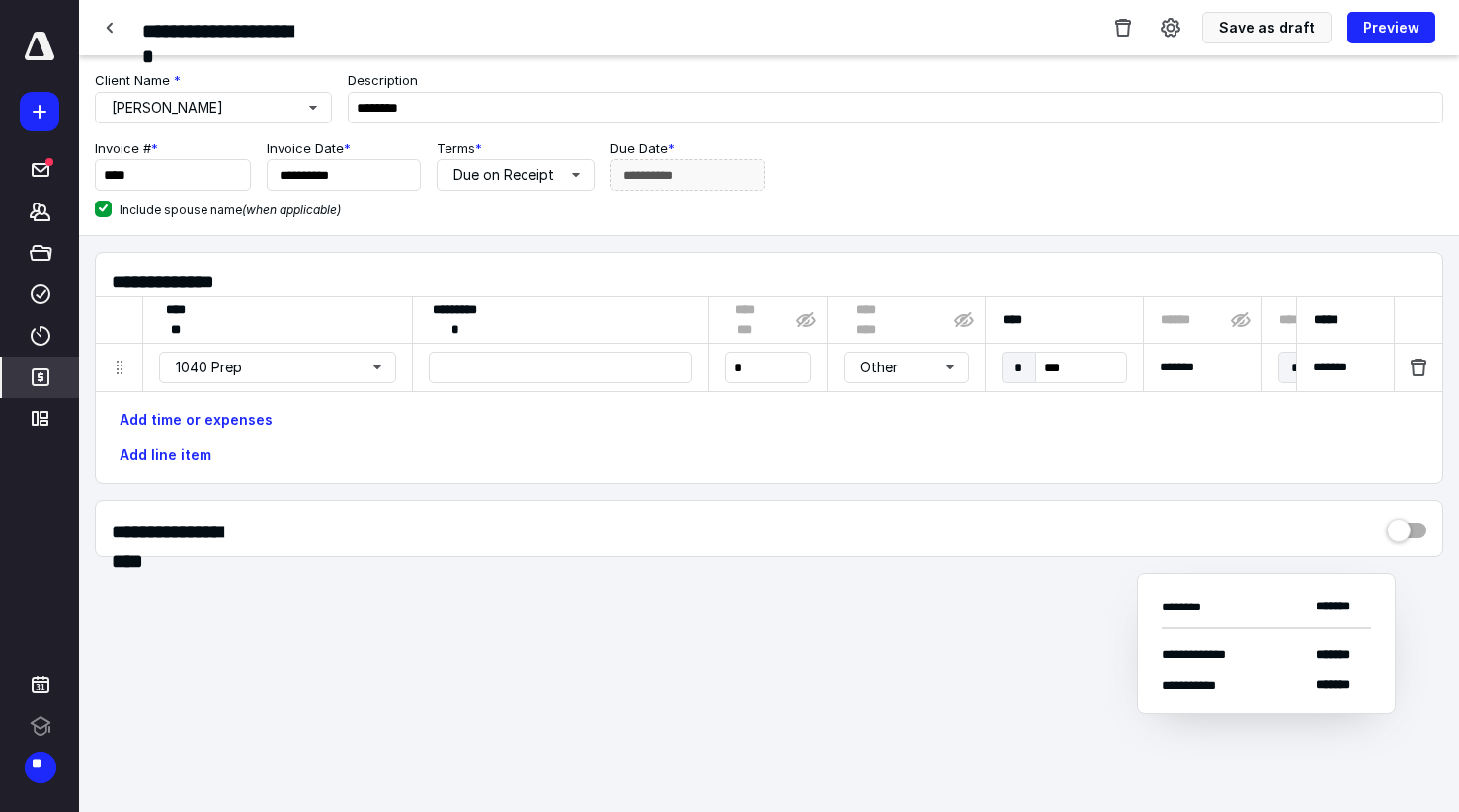 type on "******" 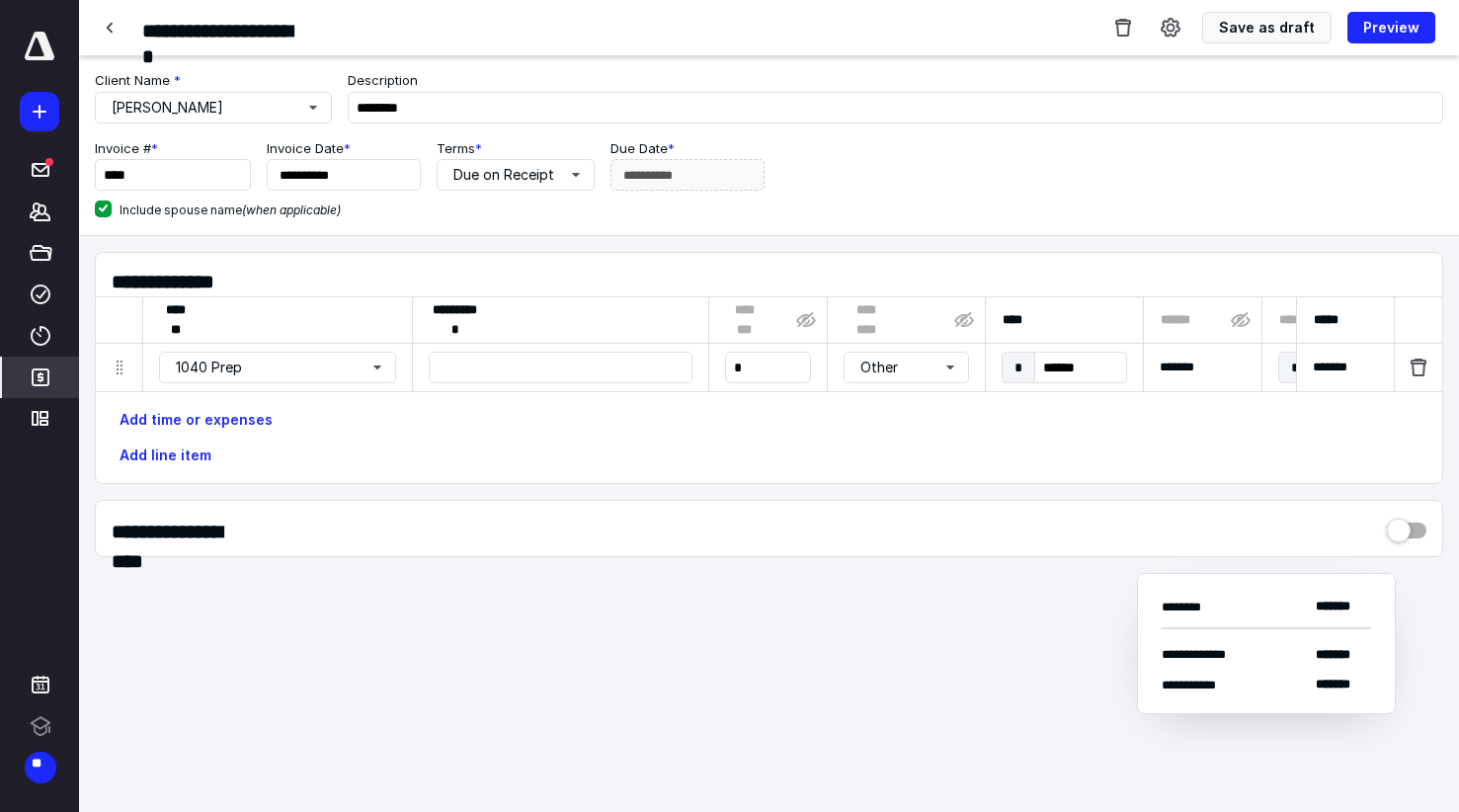 click on "Add time or expenses Add line item" at bounding box center [769, 438] 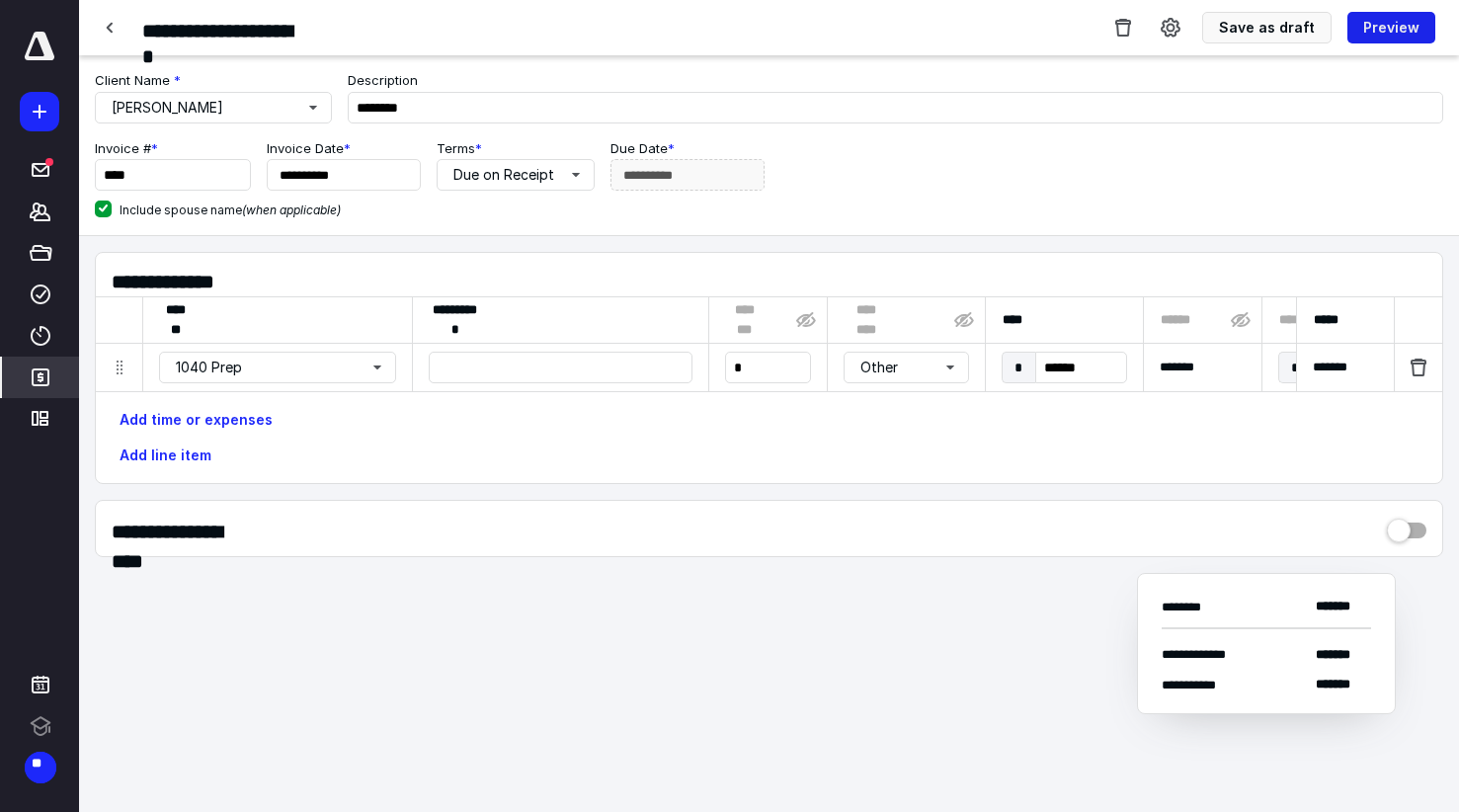 click on "Preview" at bounding box center (1391, 28) 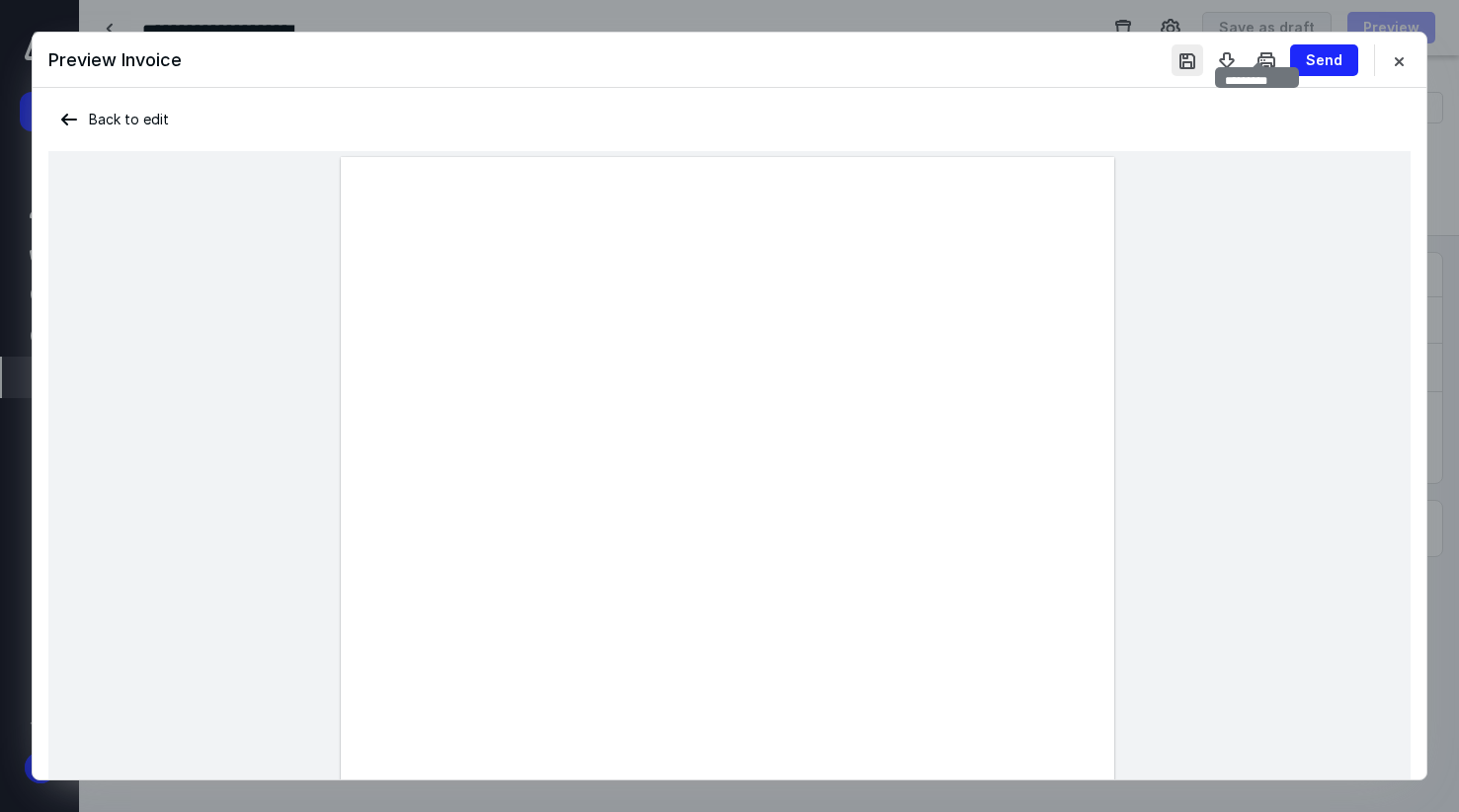 click at bounding box center [1187, 60] 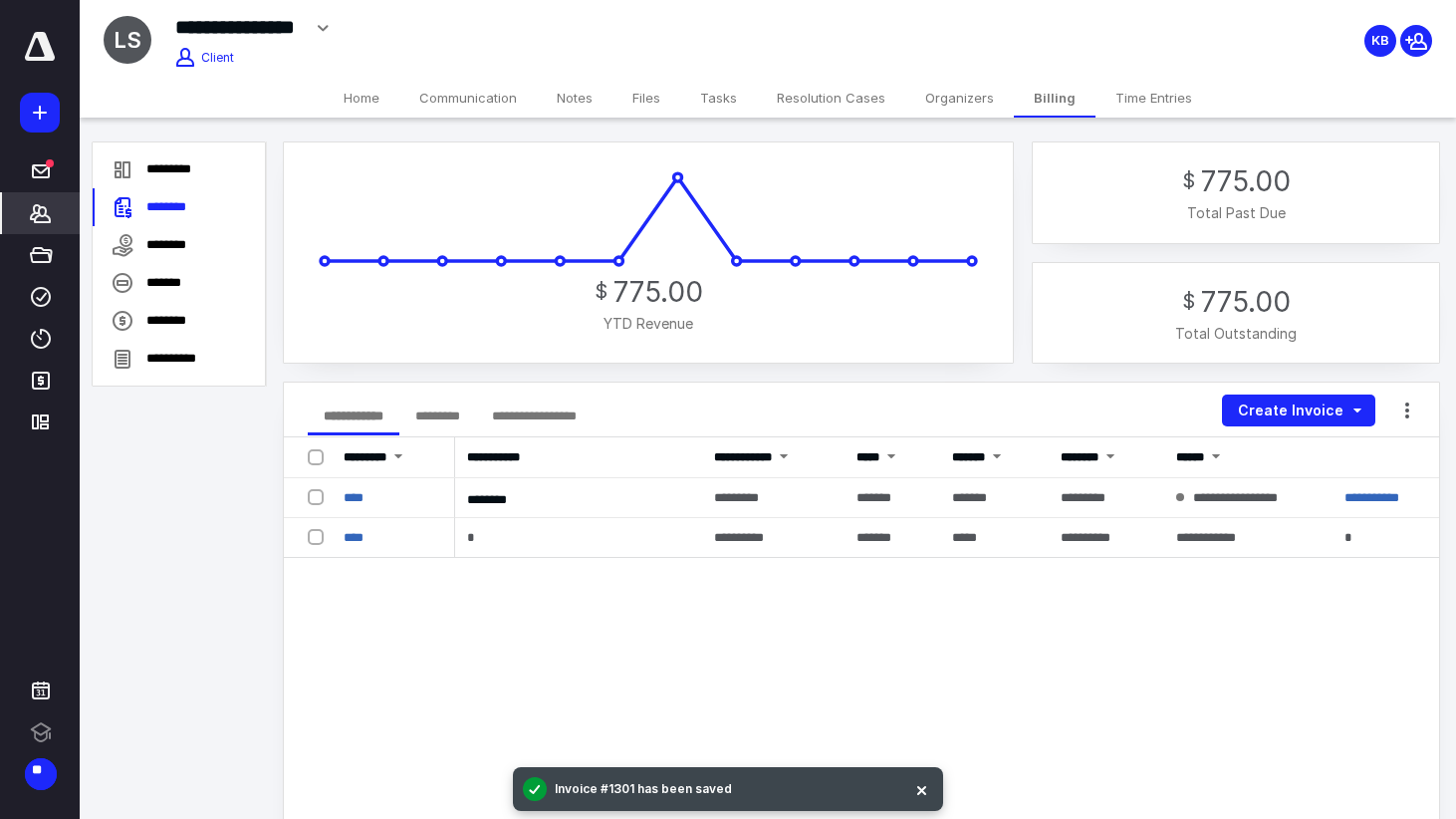 click on "Time Entries" at bounding box center (1153, 98) 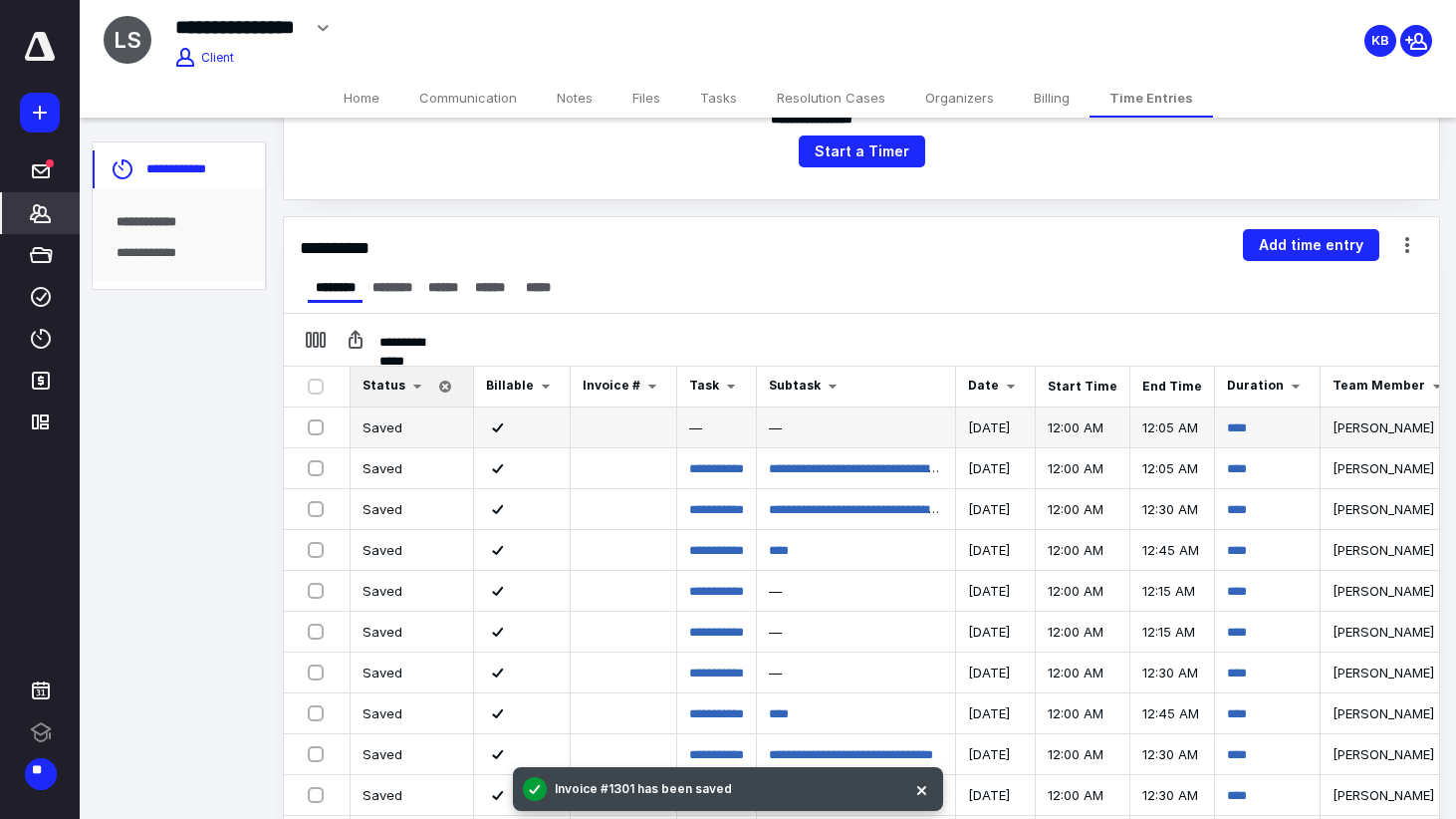 scroll, scrollTop: 348, scrollLeft: 0, axis: vertical 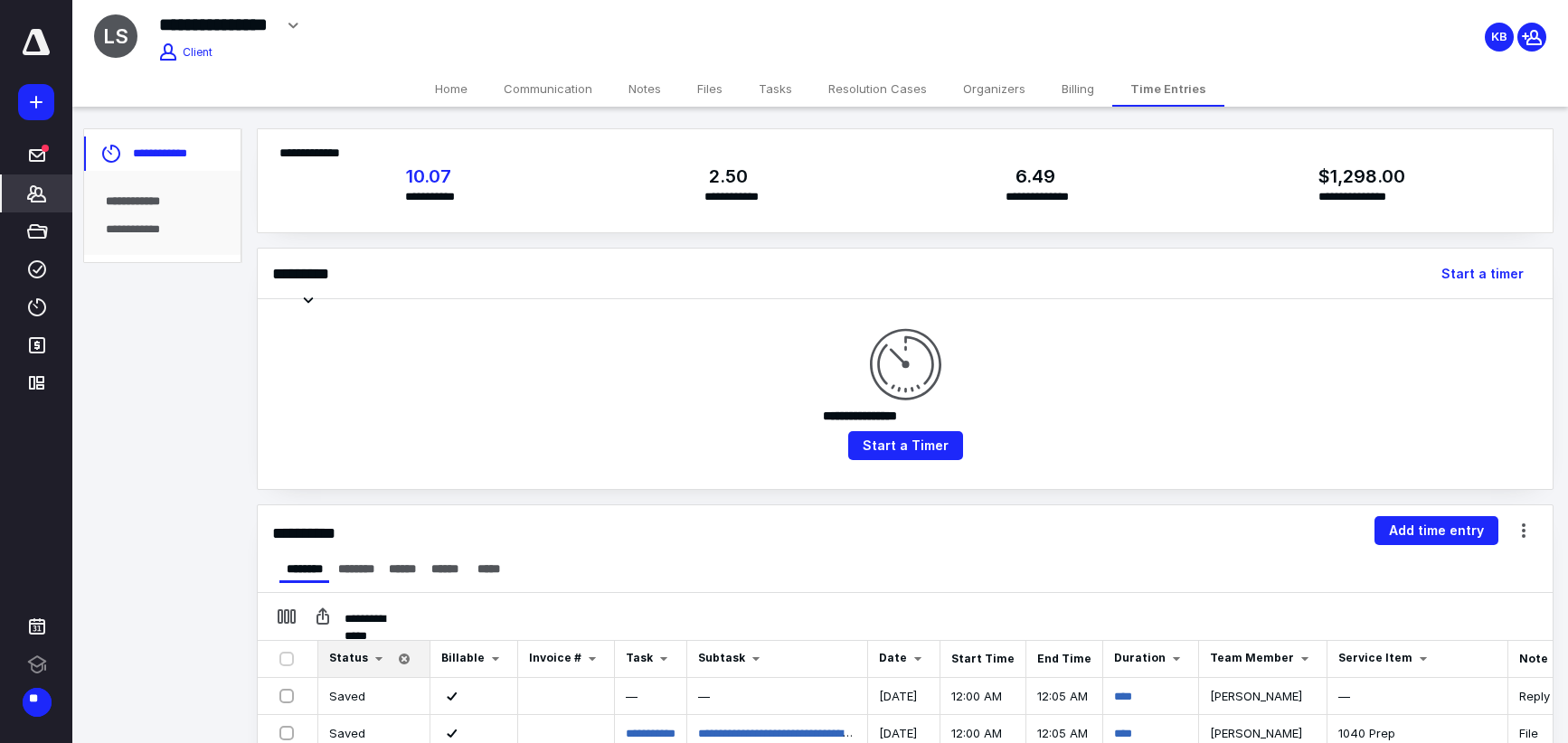 click on "Billing" at bounding box center [1078, 89] 